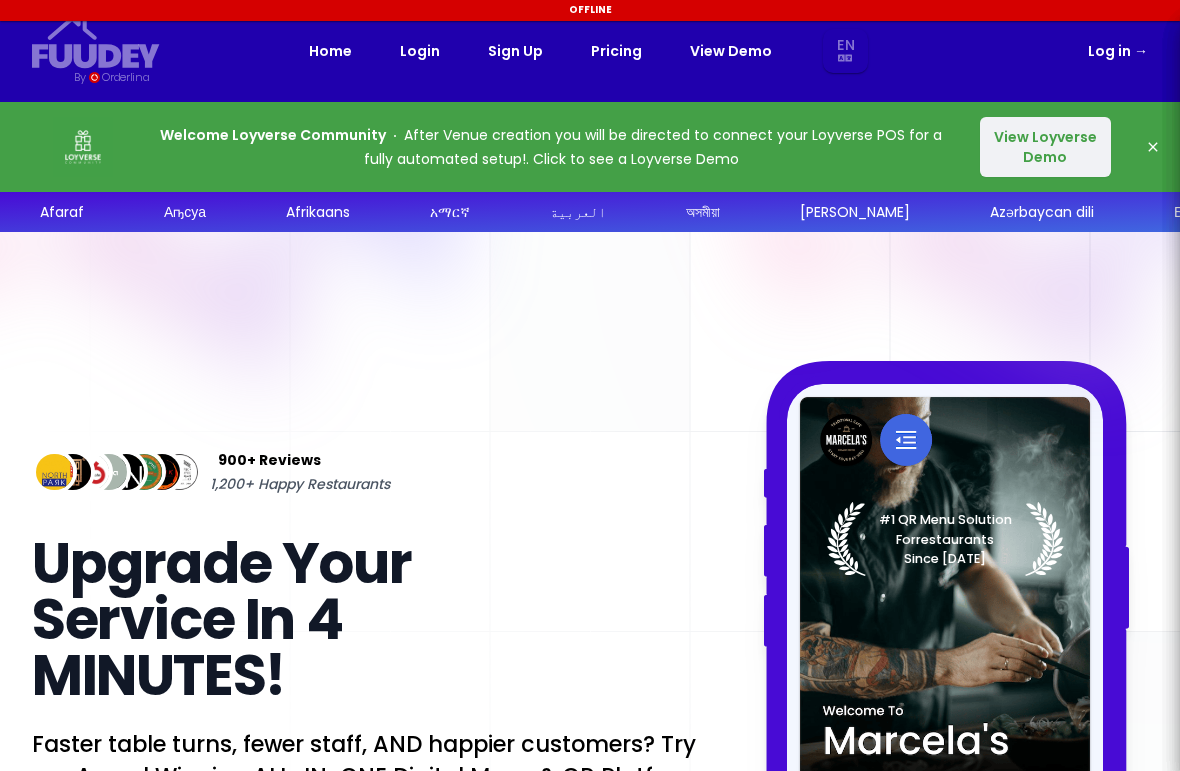 scroll, scrollTop: 0, scrollLeft: 0, axis: both 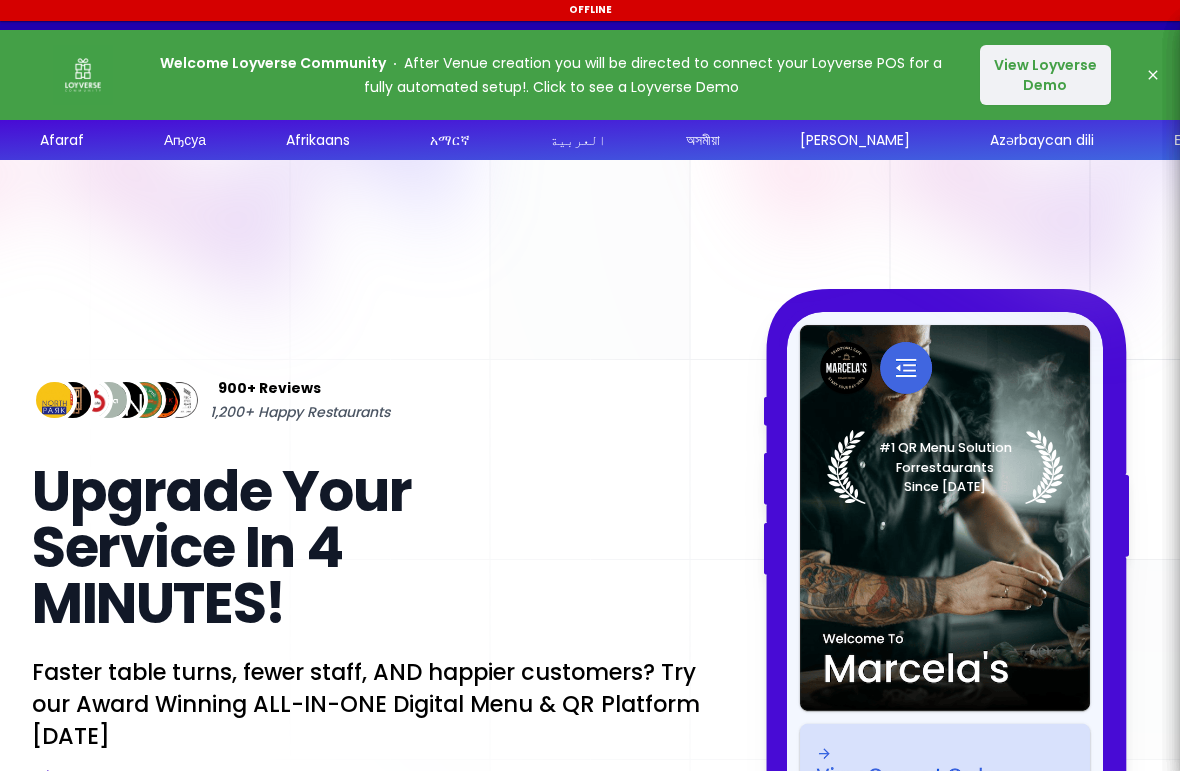 select on "en" 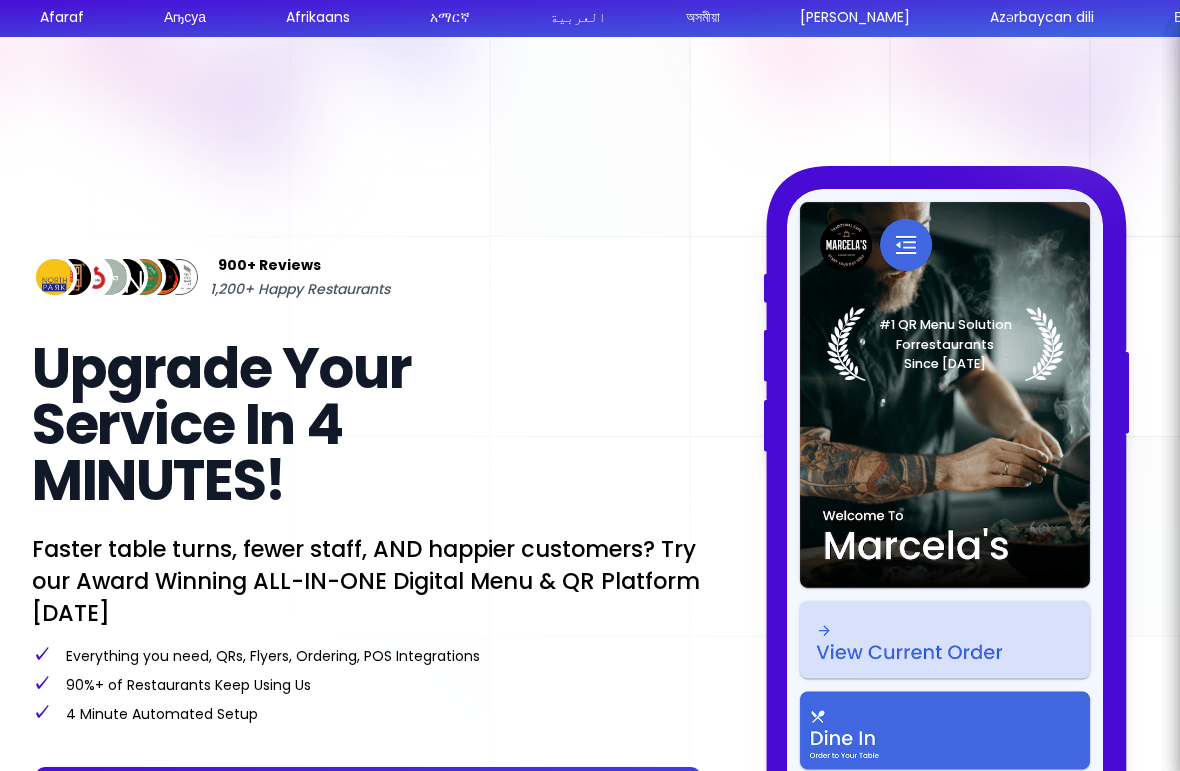 select on "en" 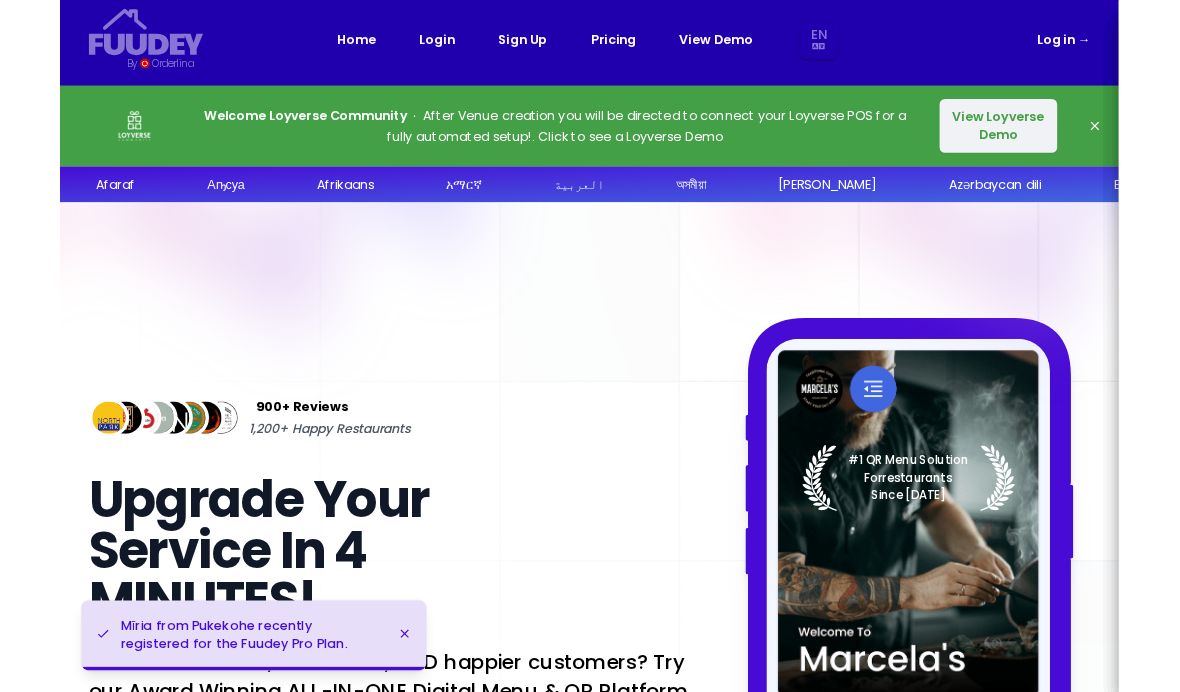 scroll, scrollTop: 4, scrollLeft: 0, axis: vertical 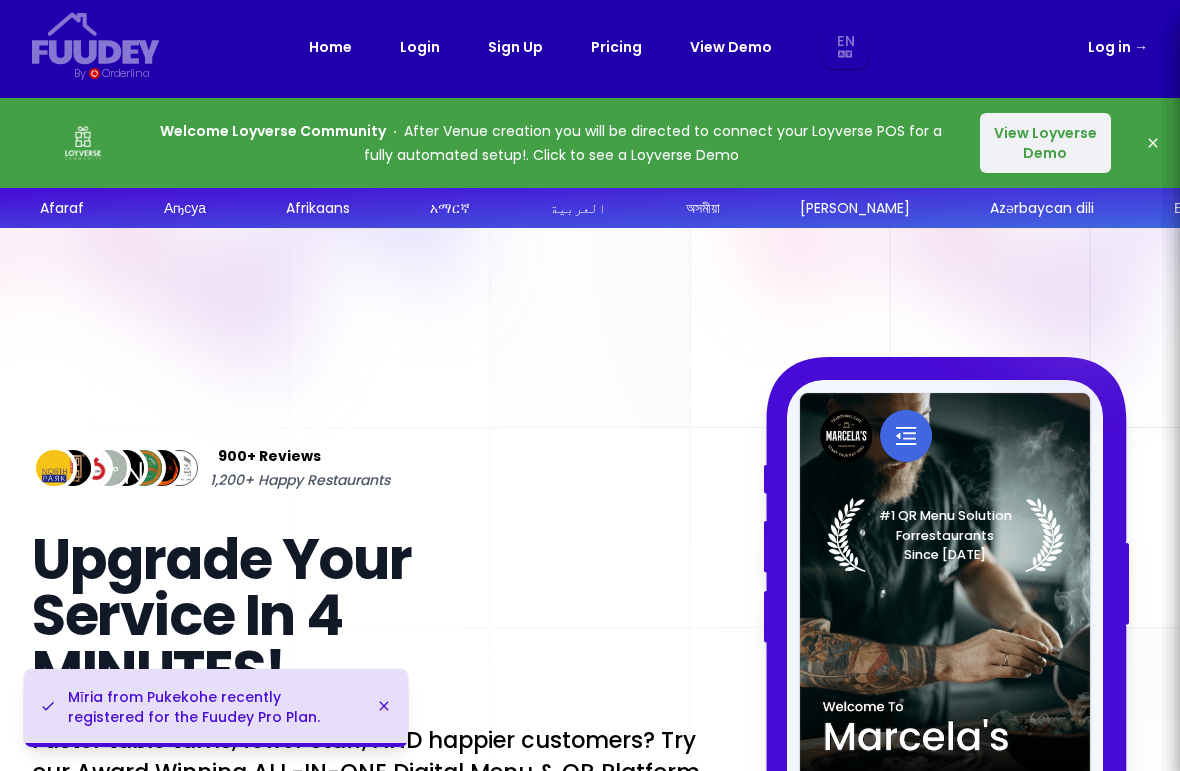 select on "en" 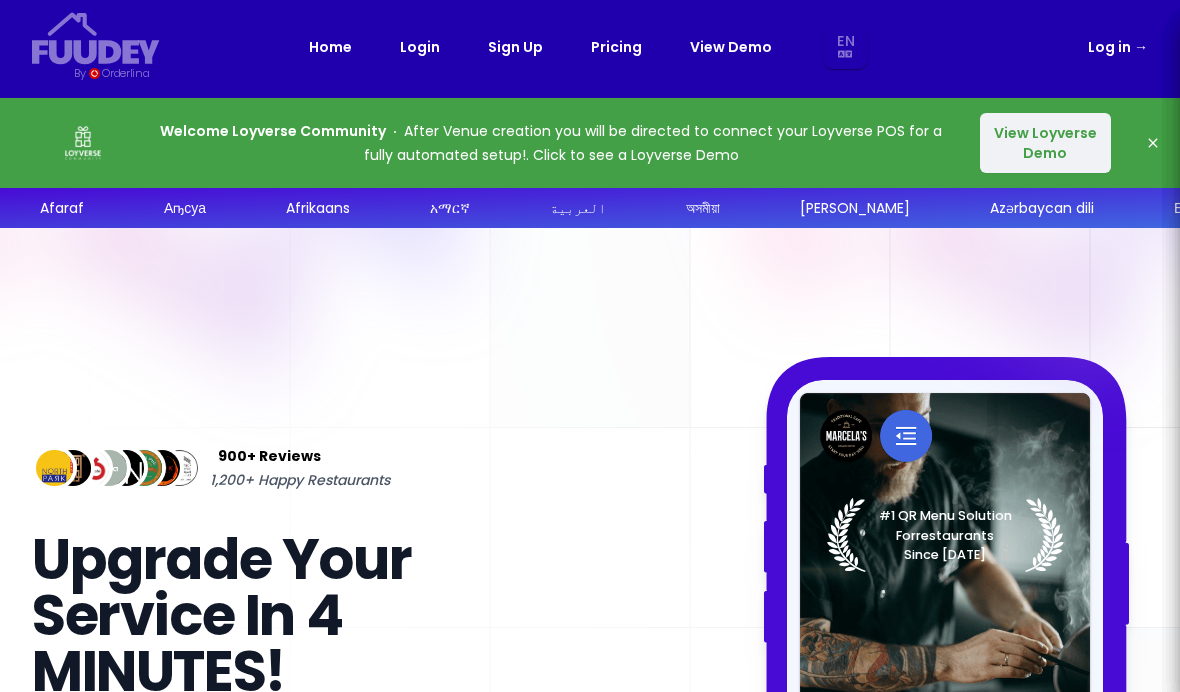 select on "en" 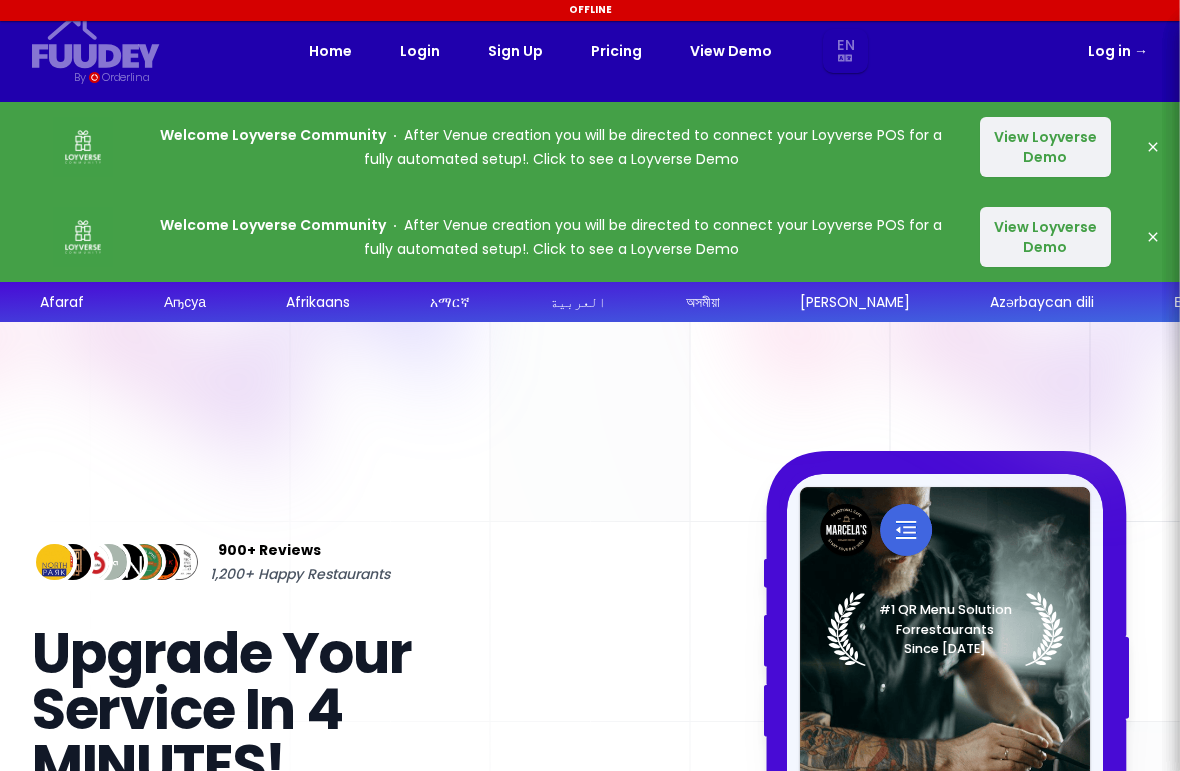 select on "en" 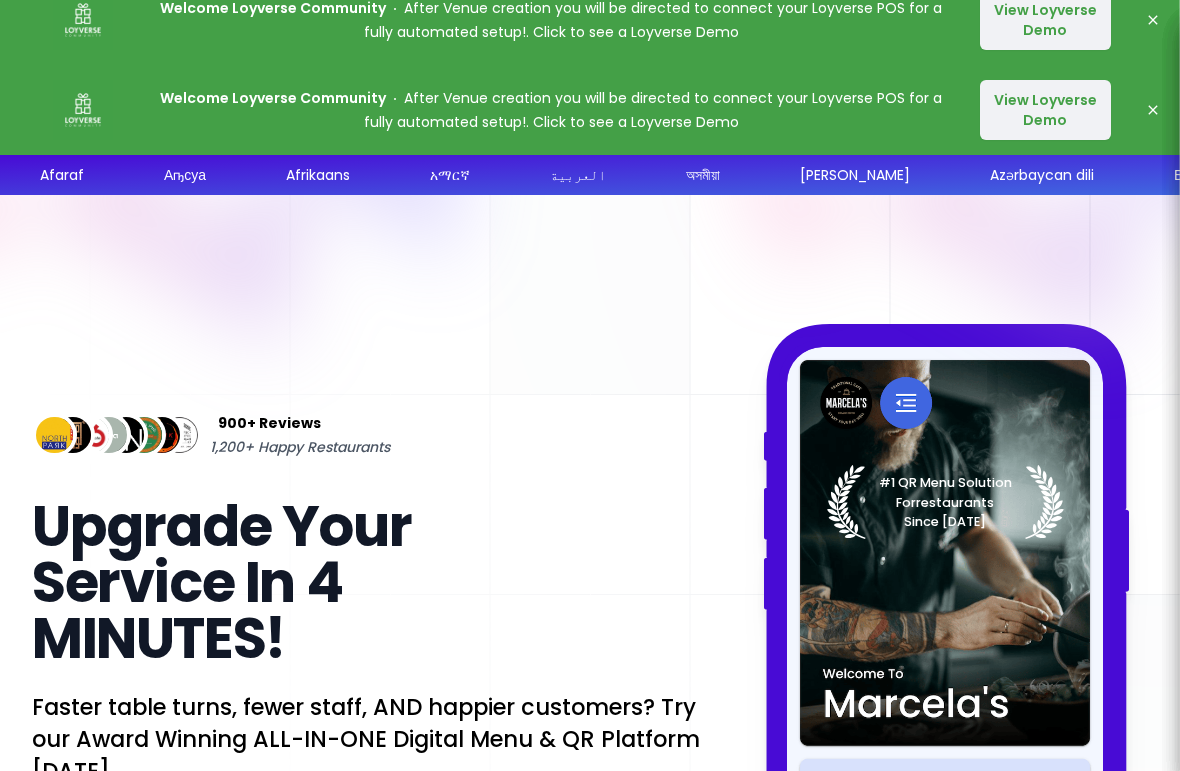 select on "en" 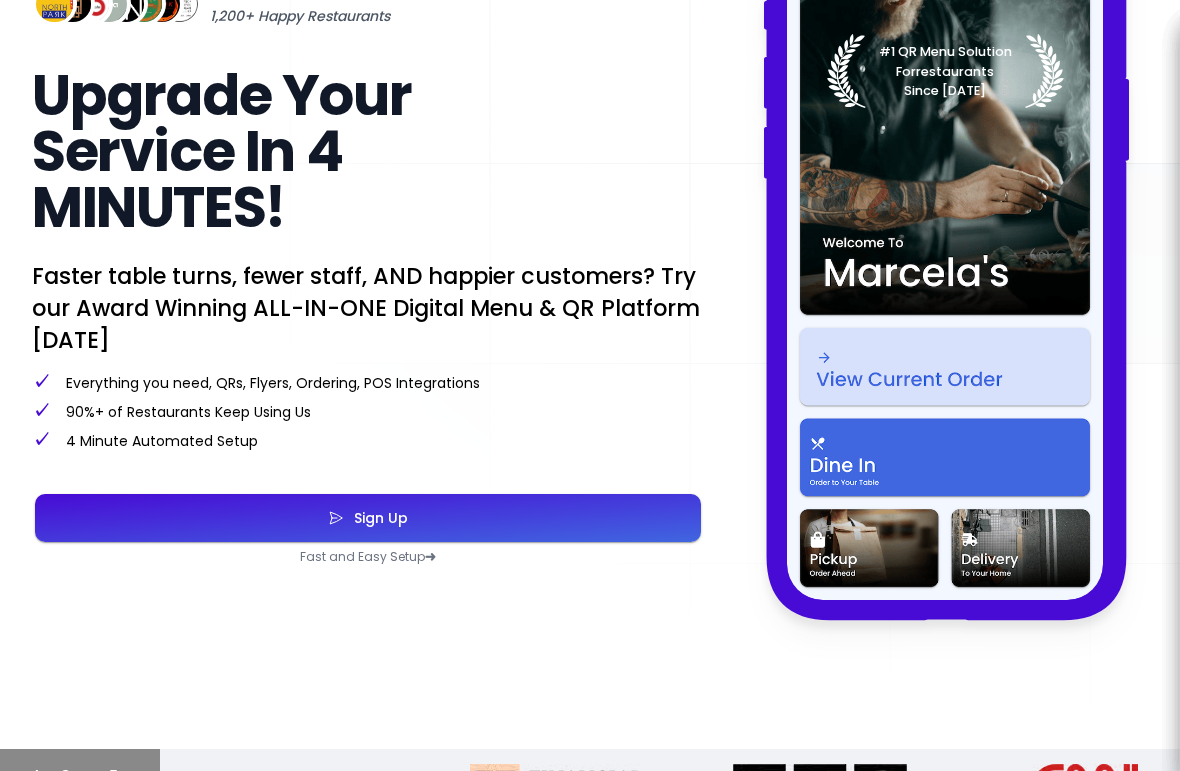 select on "en" 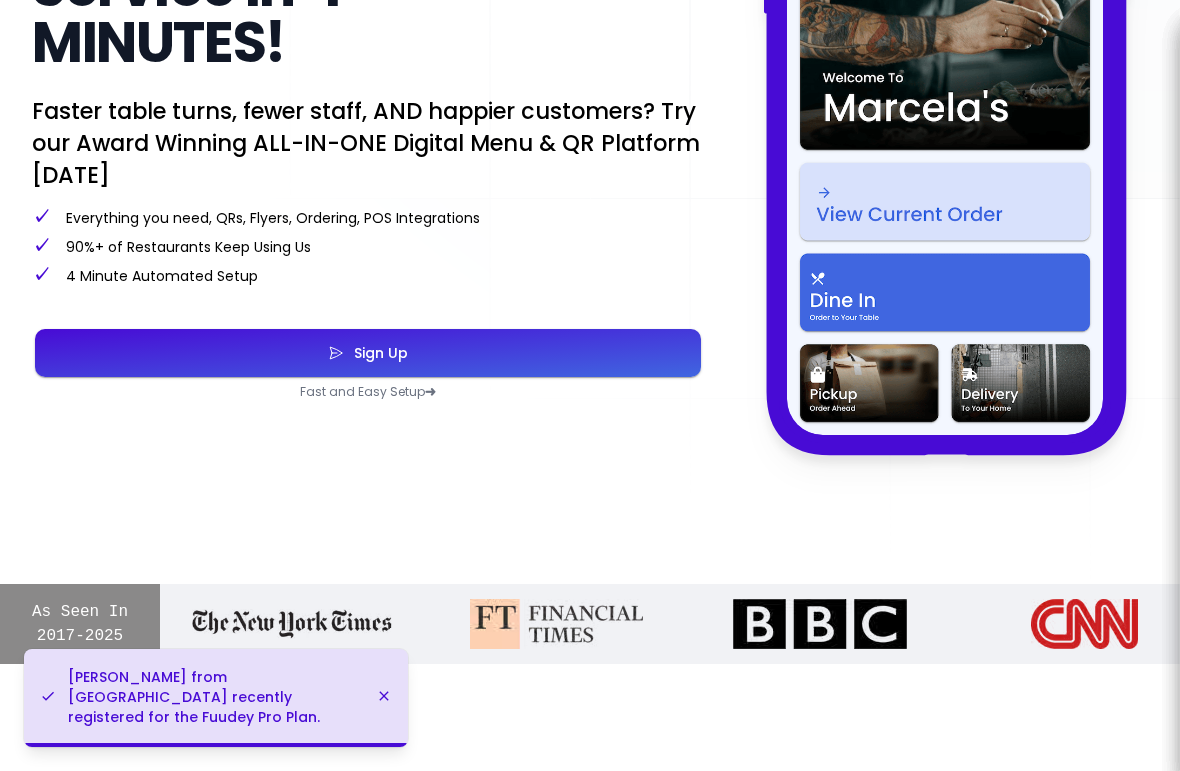 select on "en" 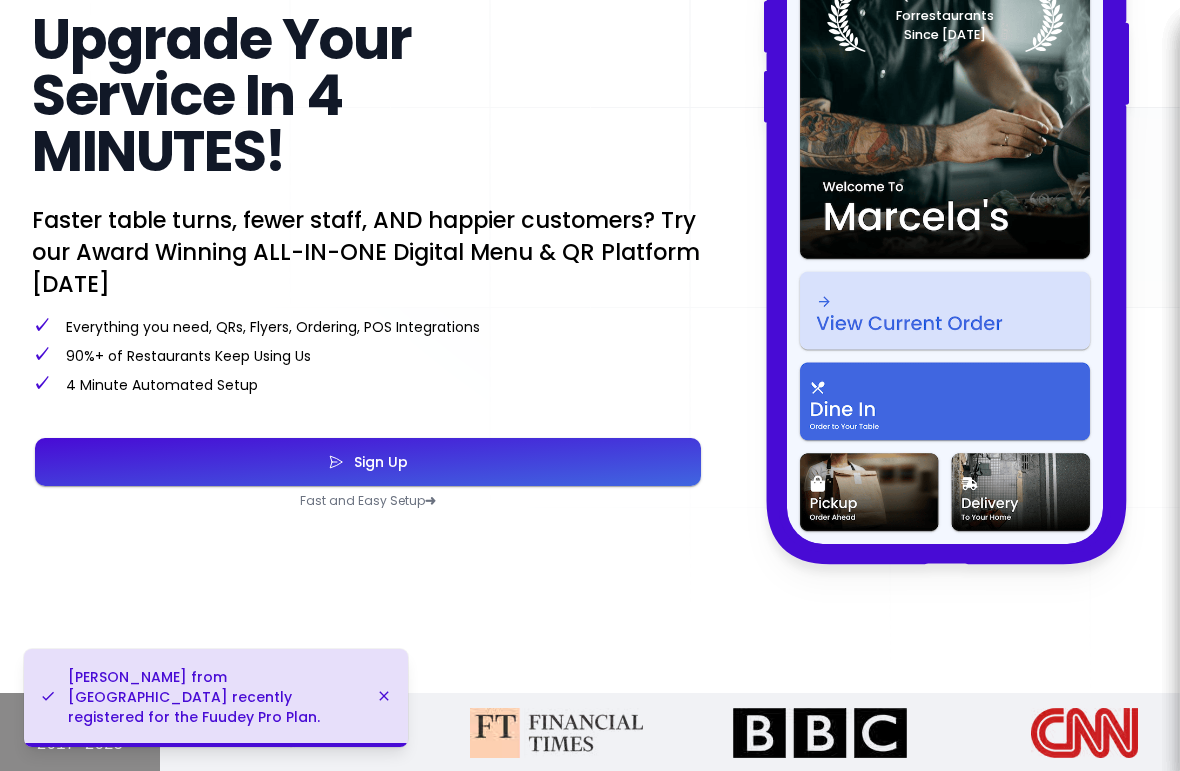 select on "en" 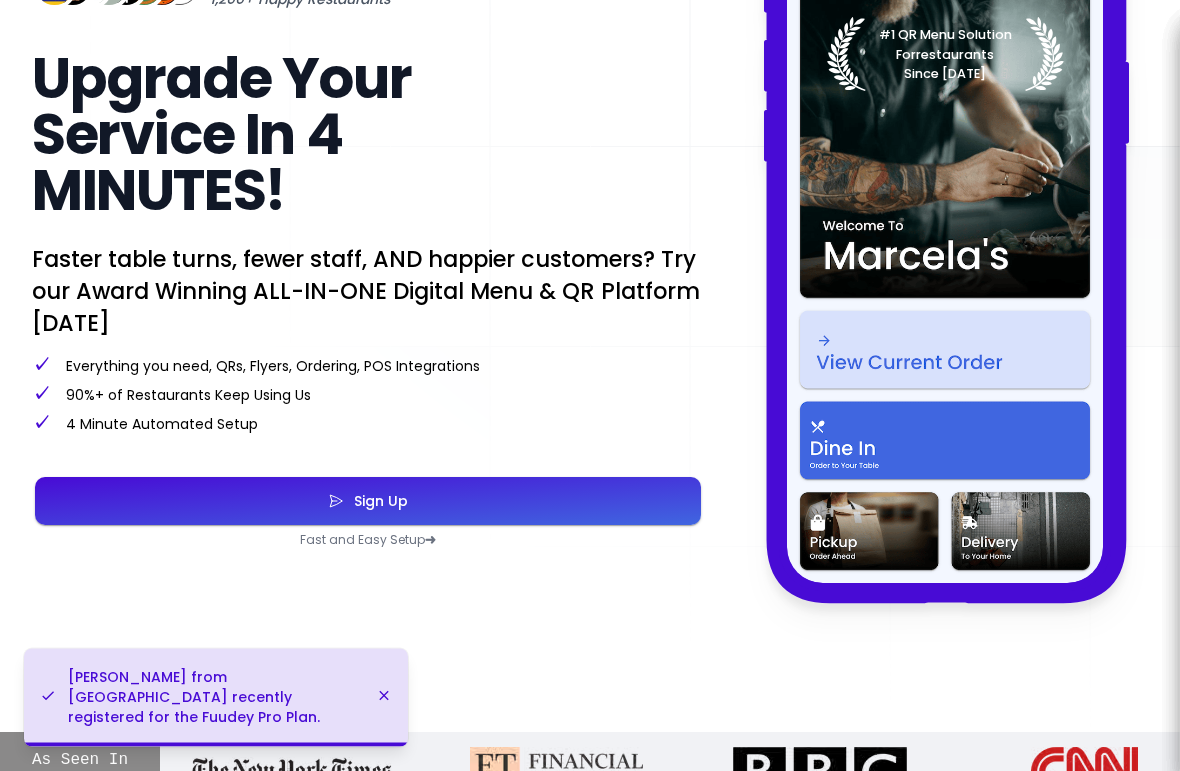 scroll, scrollTop: 574, scrollLeft: 0, axis: vertical 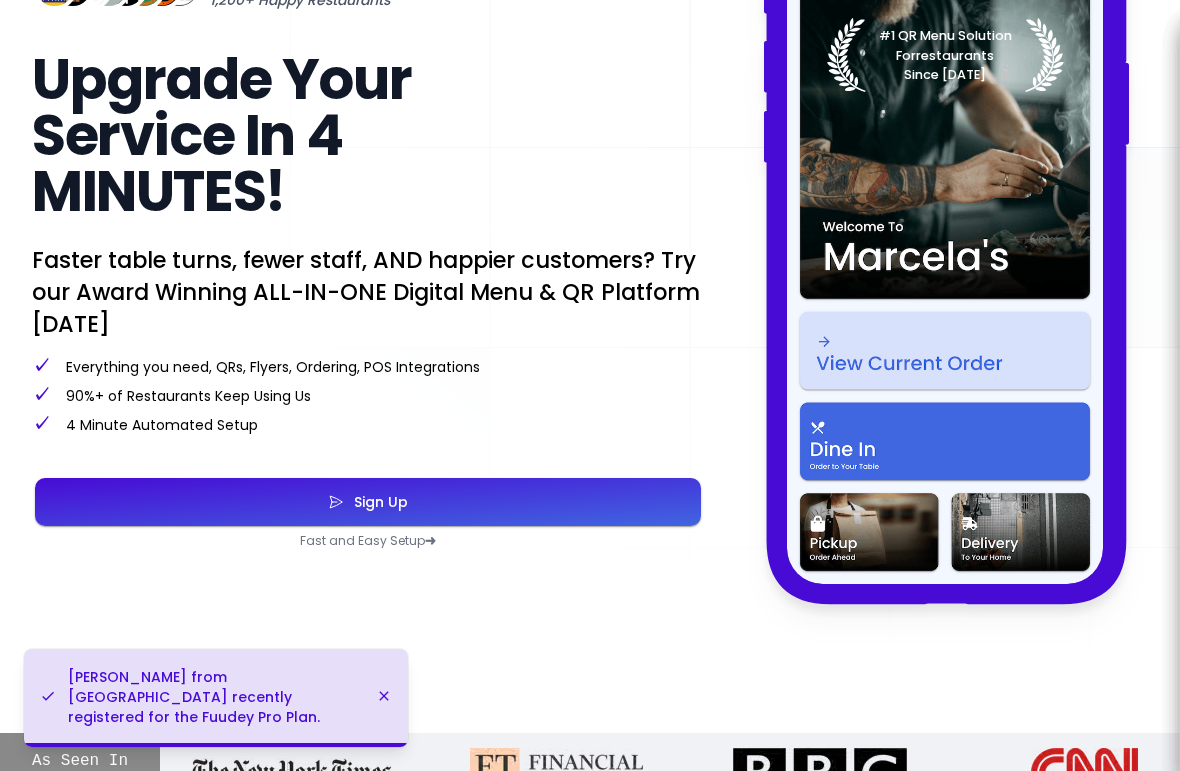 click on "Sign Up" at bounding box center (368, 502) 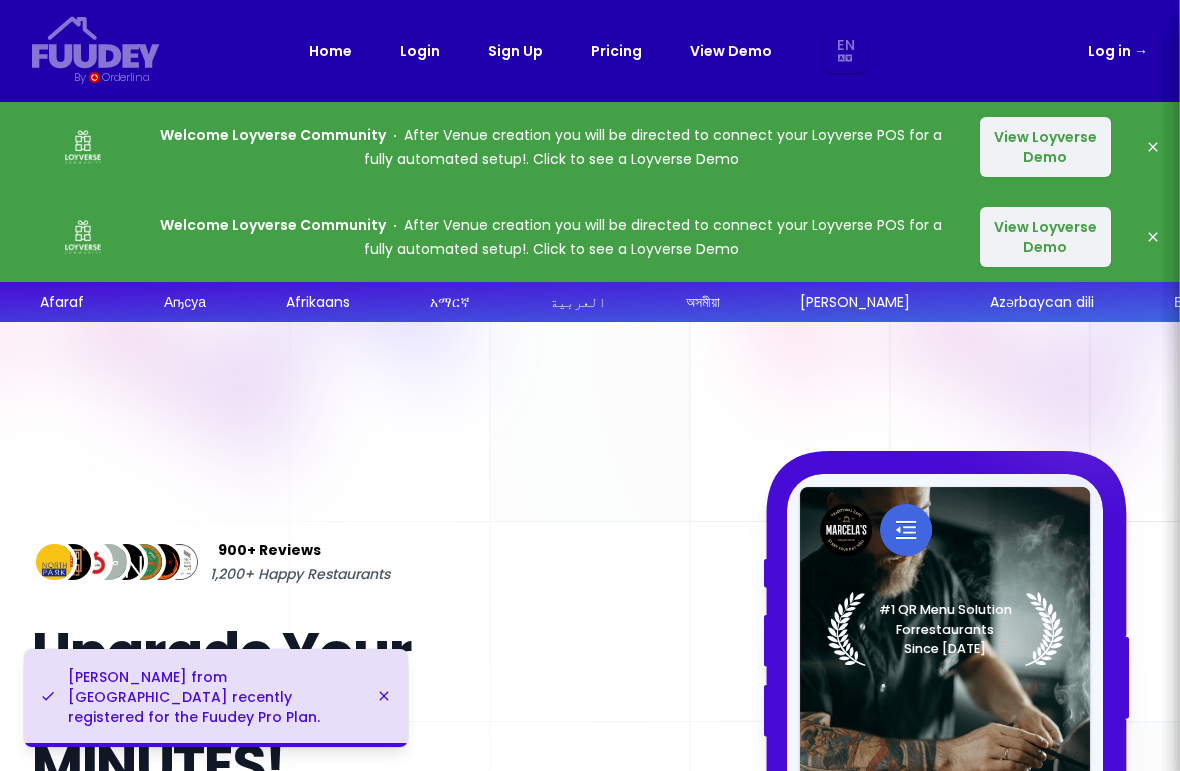 select on "en" 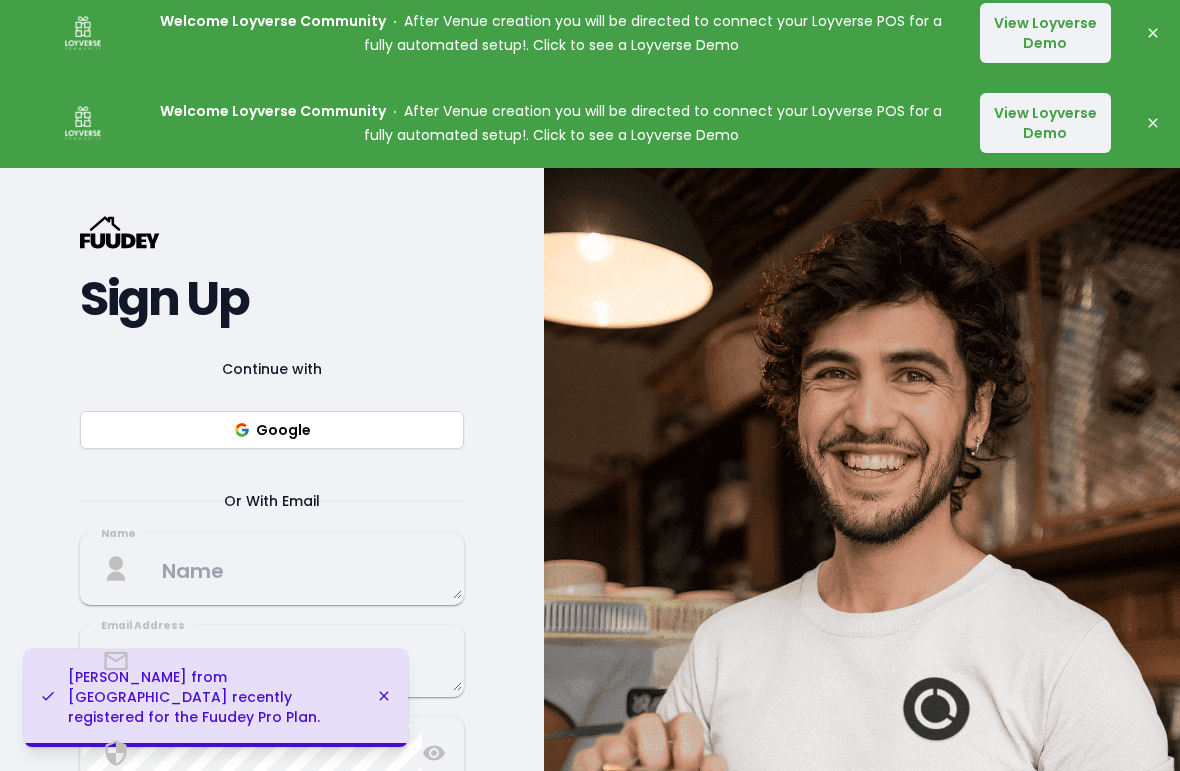 select on "en" 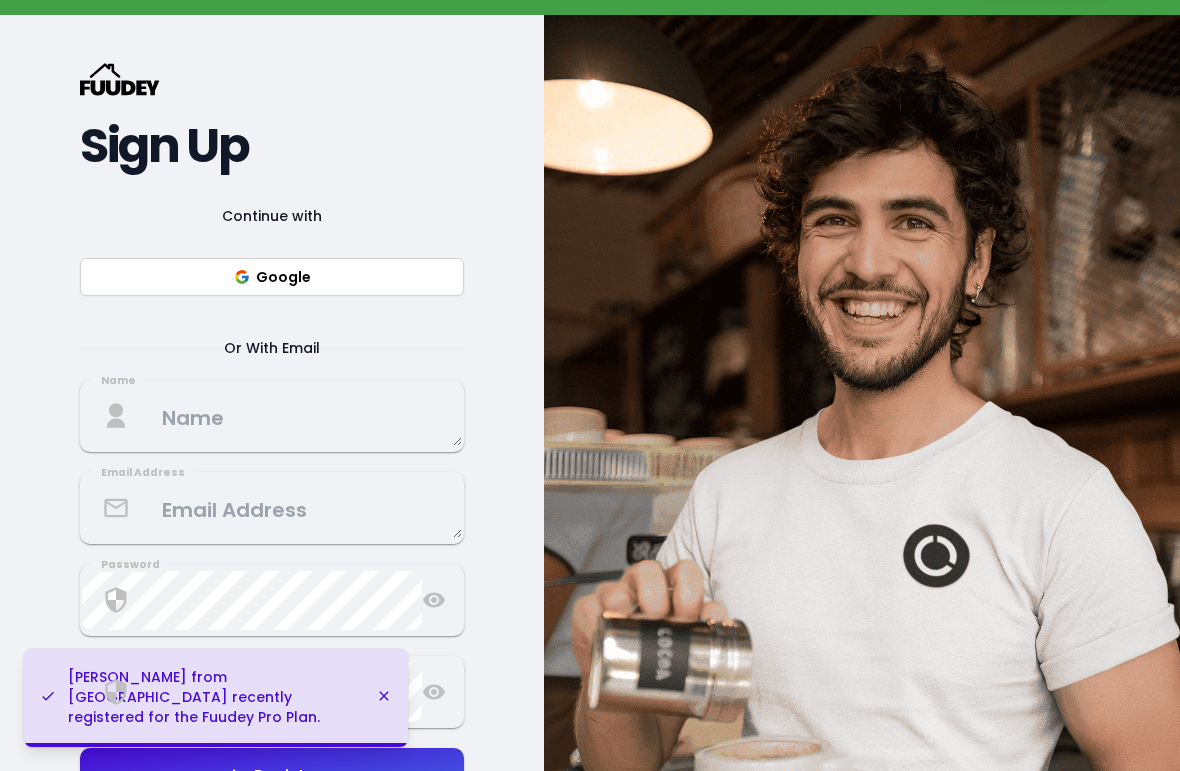 select on "en" 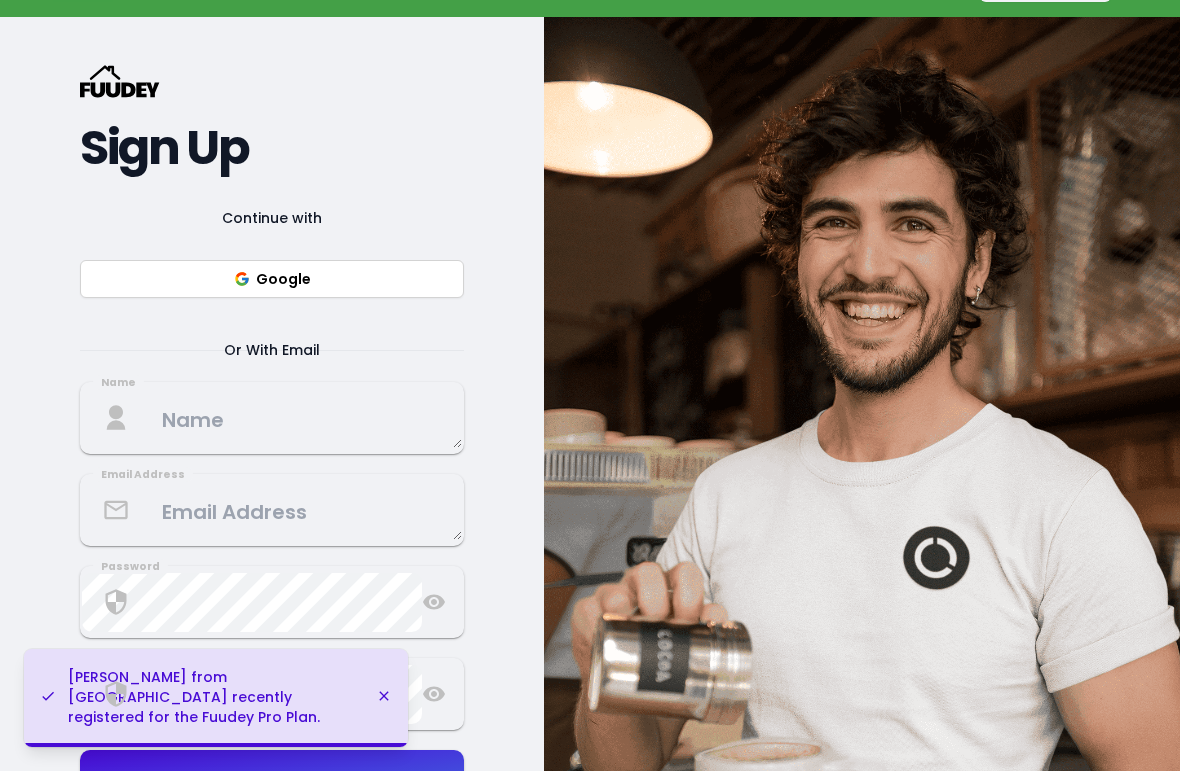 click on "Google" at bounding box center (272, 279) 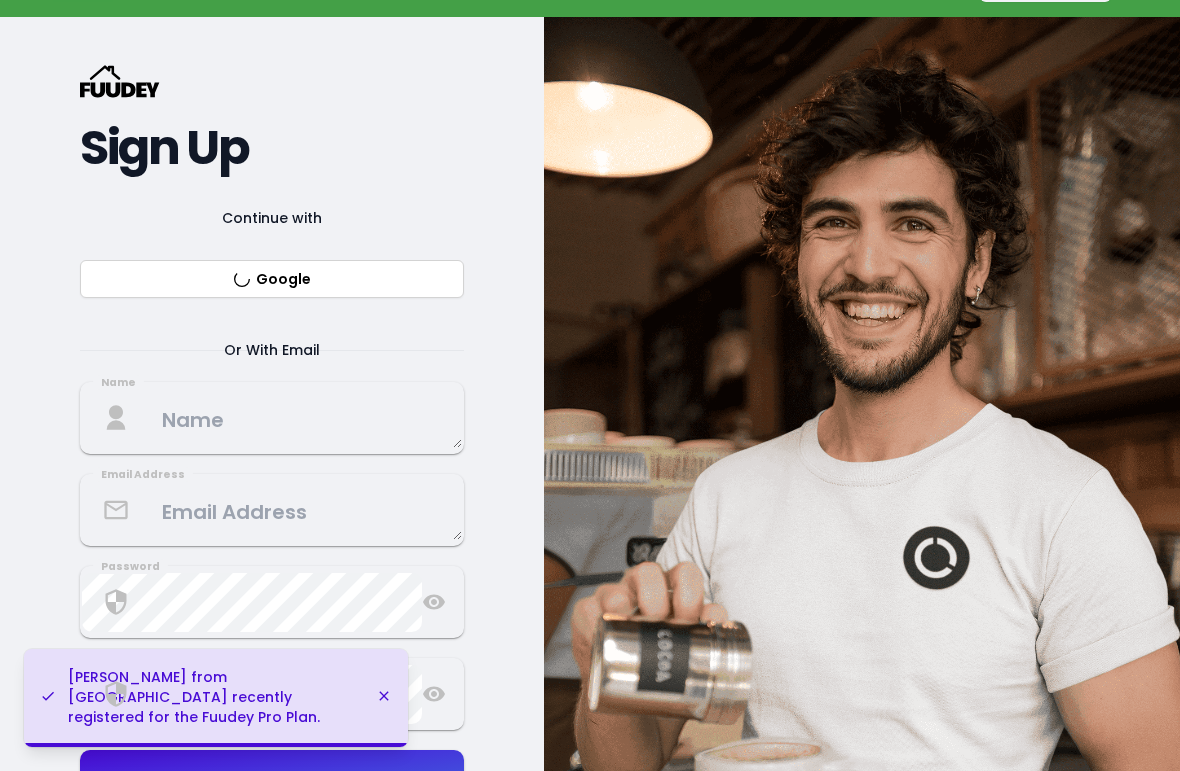 select on "en" 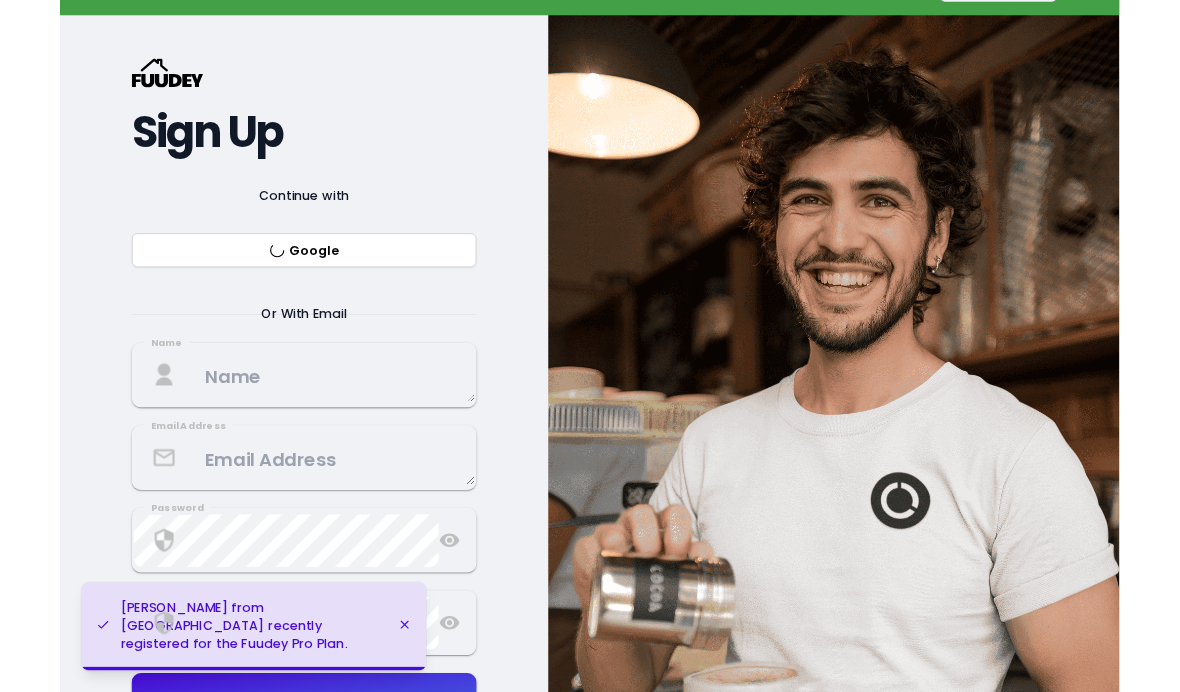 scroll, scrollTop: 347, scrollLeft: 0, axis: vertical 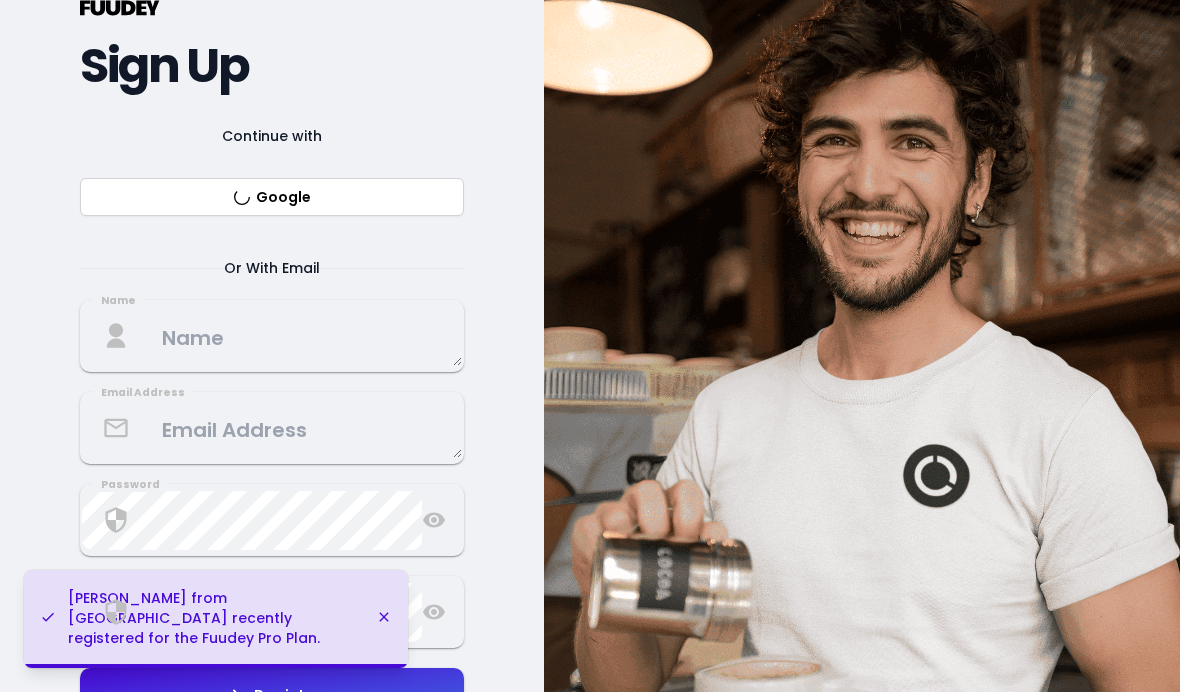 select on "en" 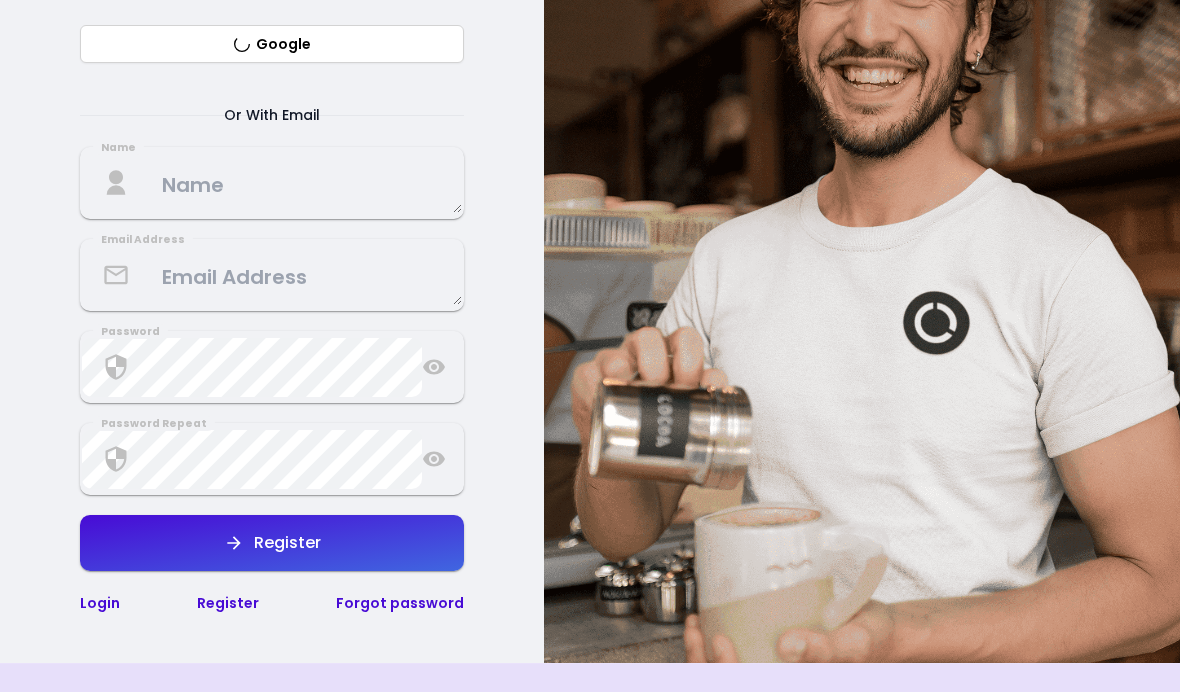 select on "en" 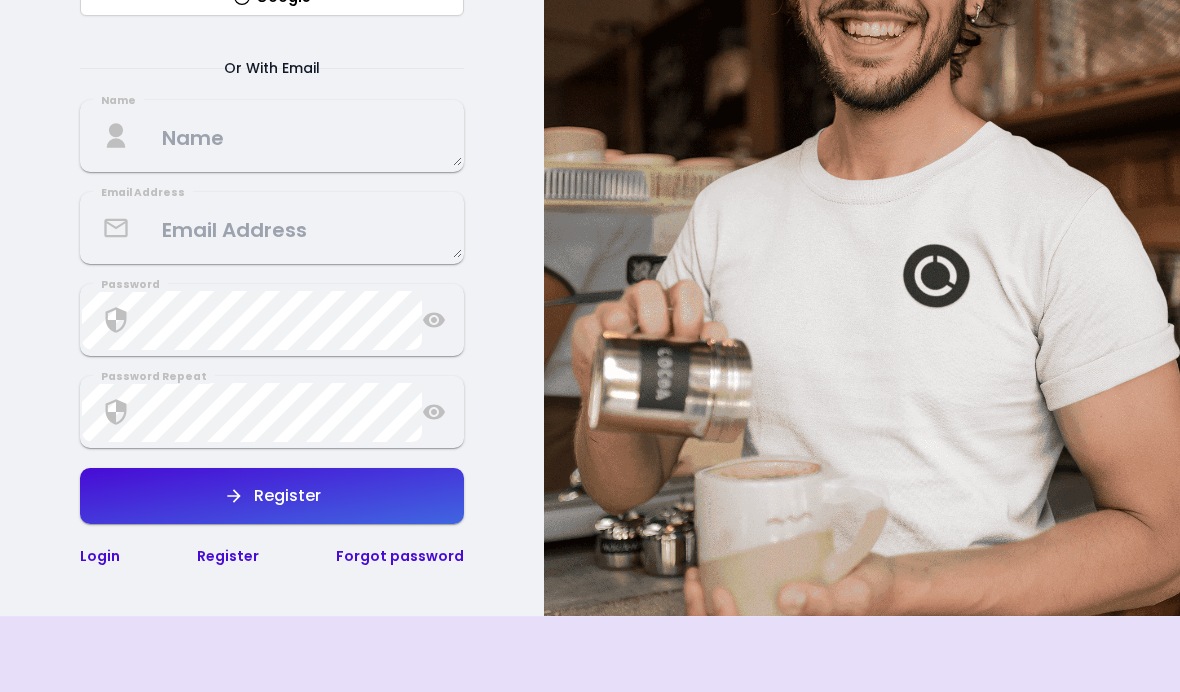 select on "en" 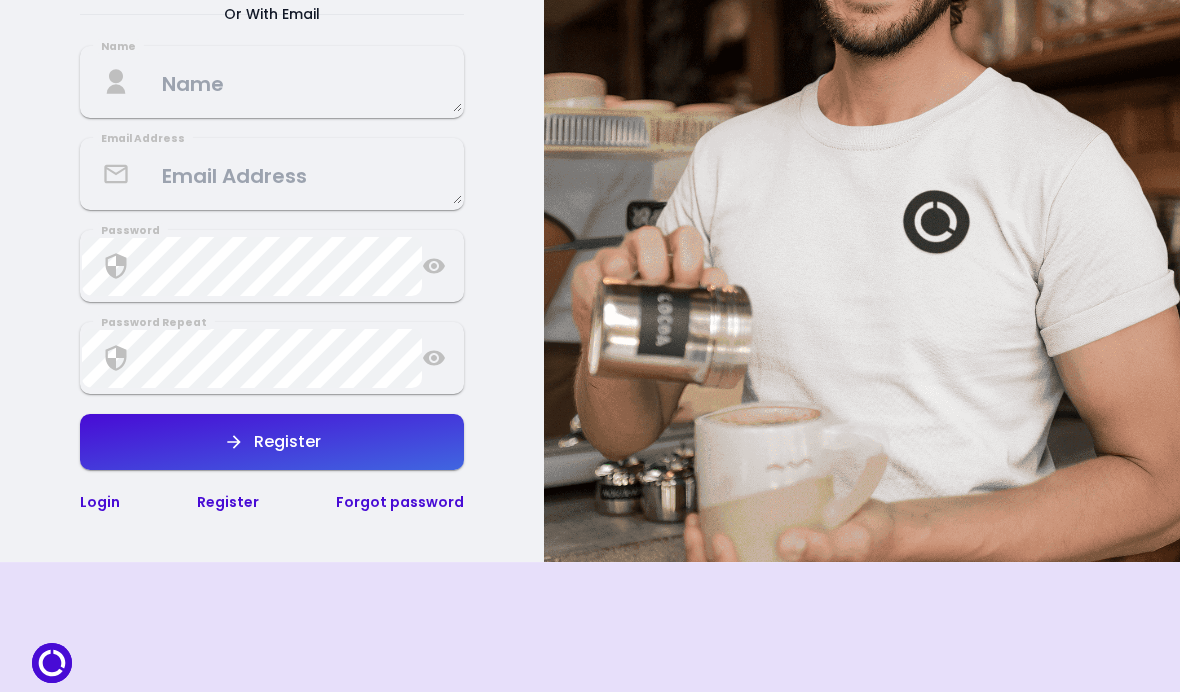 scroll, scrollTop: 629, scrollLeft: 0, axis: vertical 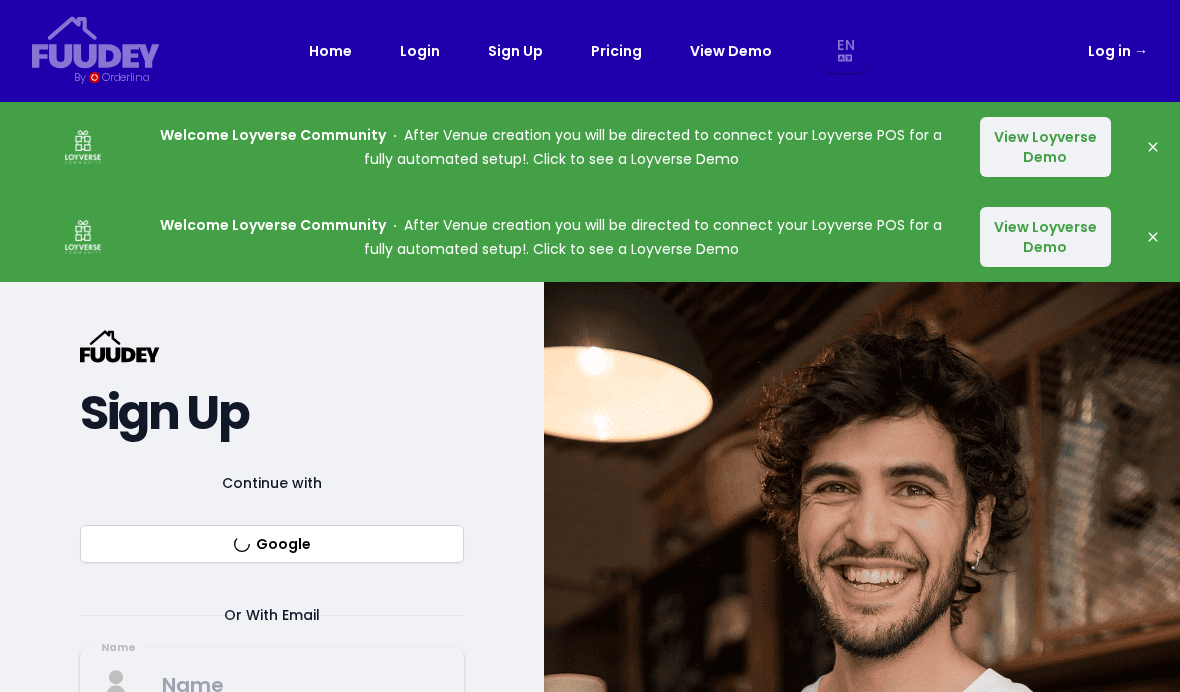 select on "en" 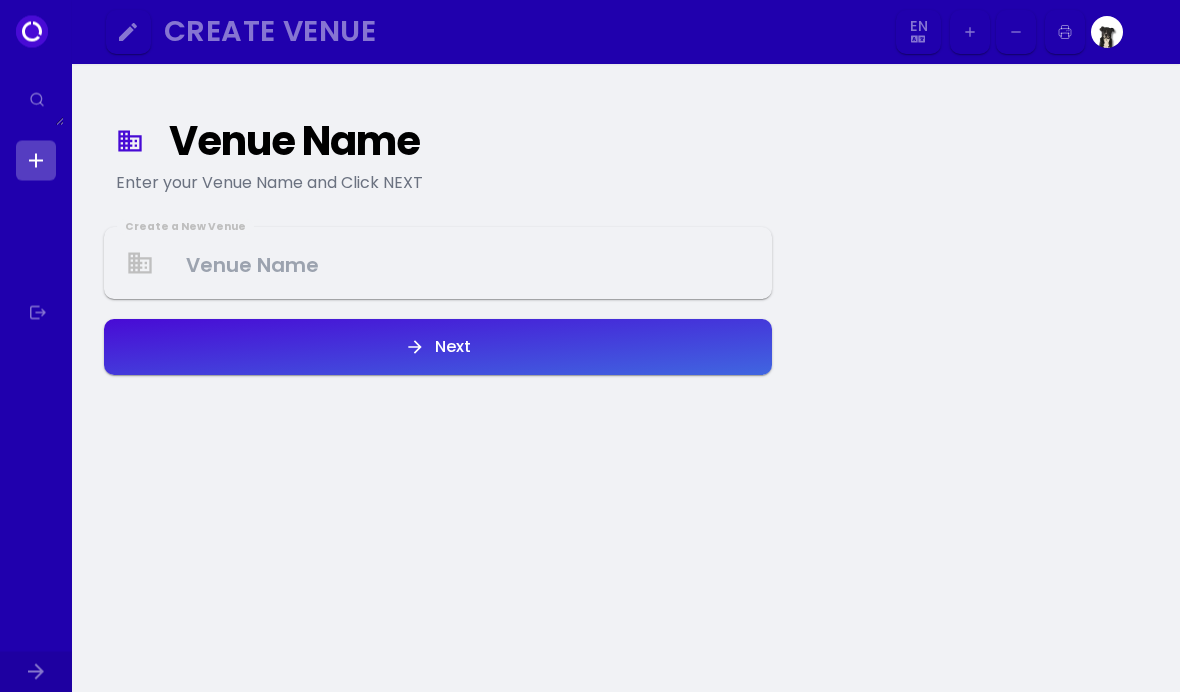 scroll, scrollTop: 21, scrollLeft: 0, axis: vertical 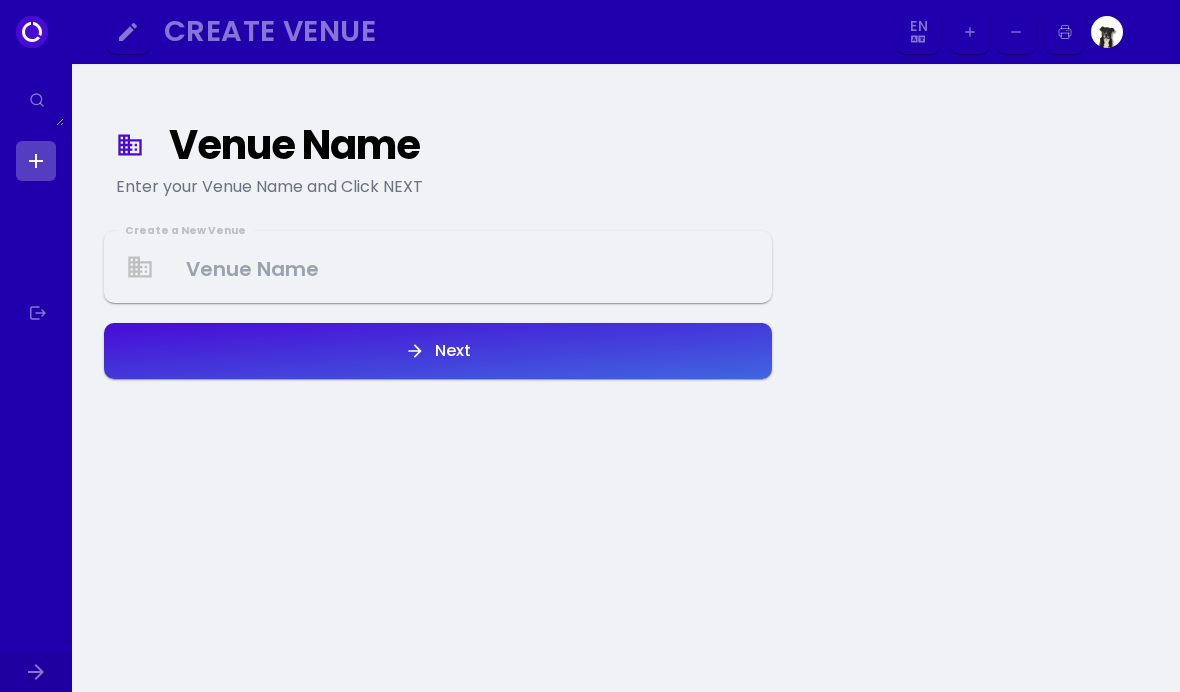 click at bounding box center (438, 267) 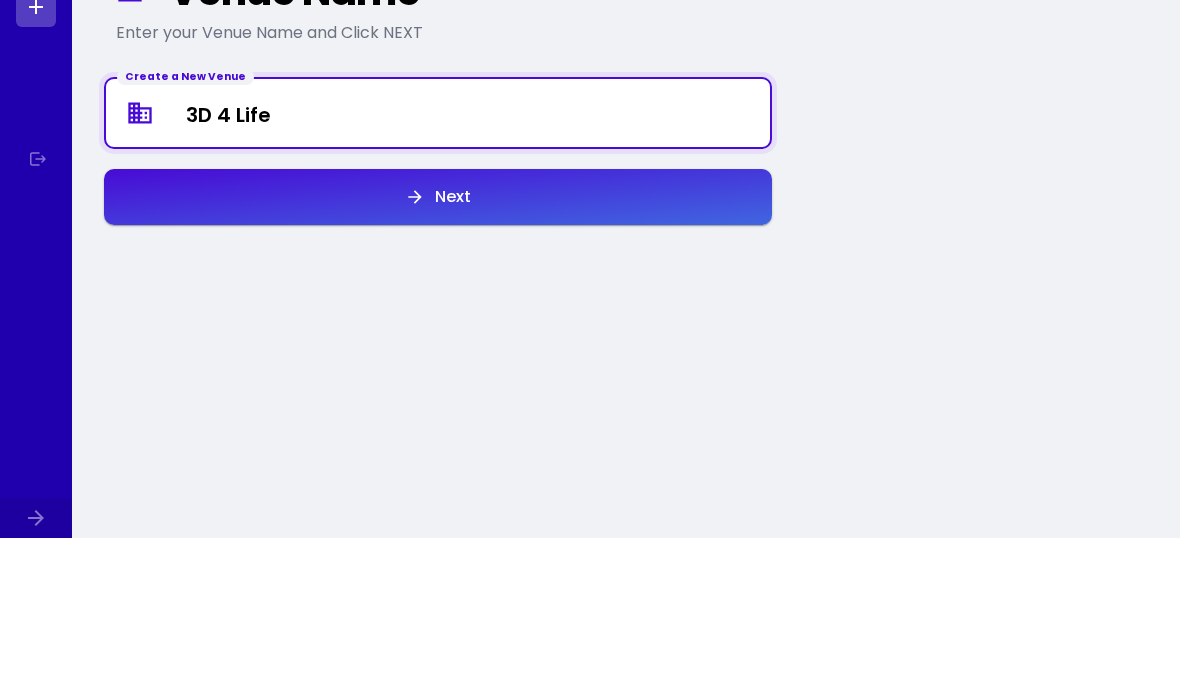 scroll, scrollTop: 175, scrollLeft: 0, axis: vertical 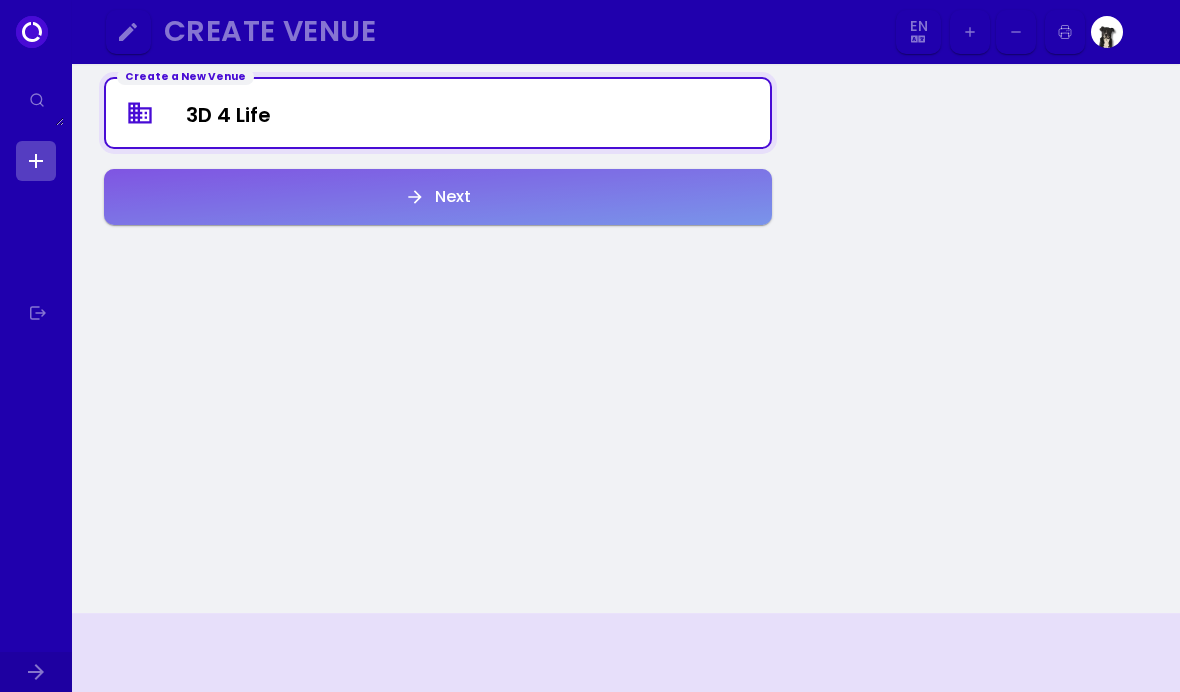 type on "3D 4 Life" 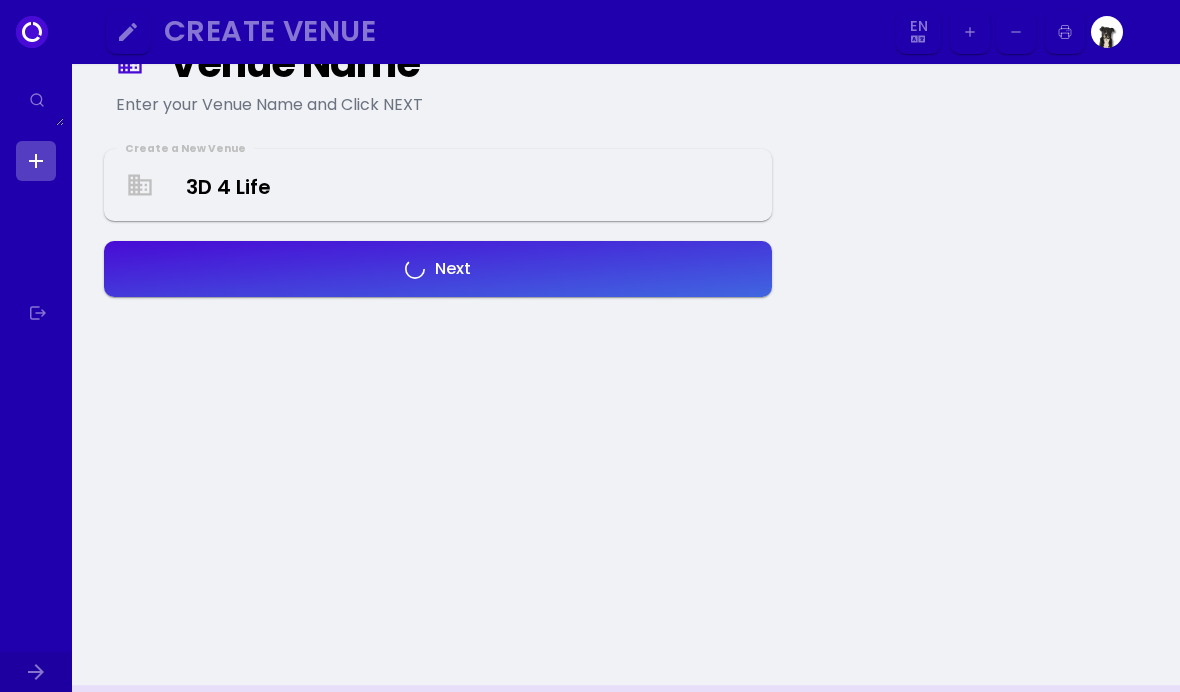 scroll, scrollTop: 0, scrollLeft: 0, axis: both 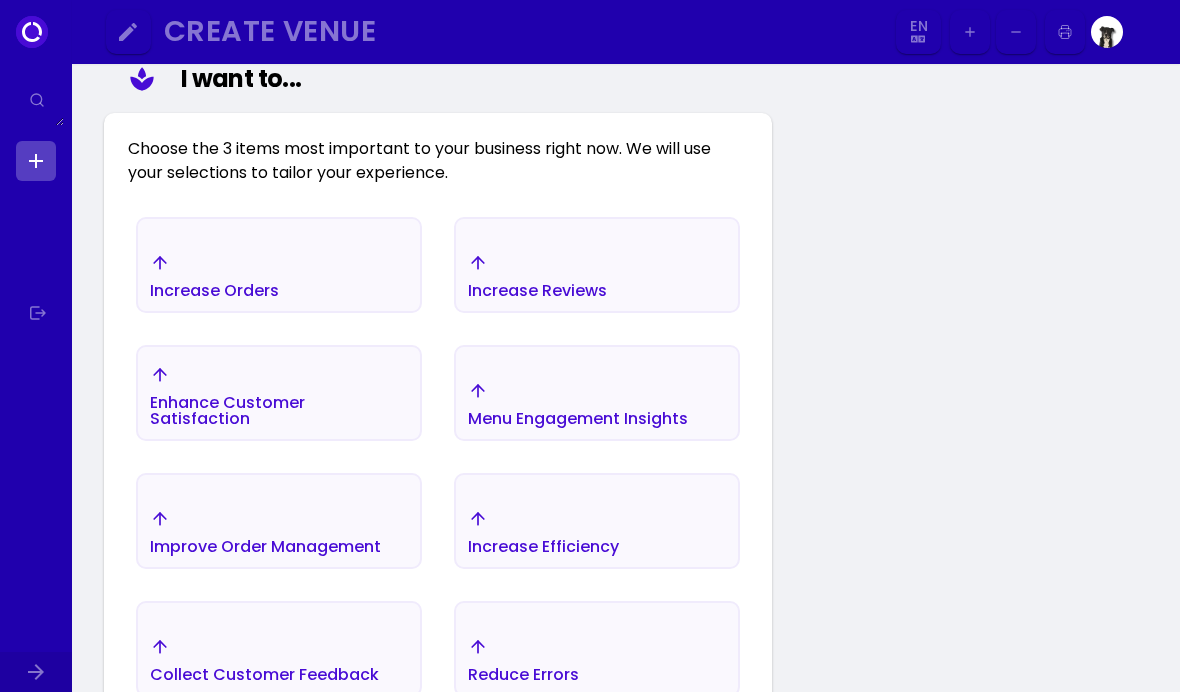 select on "en" 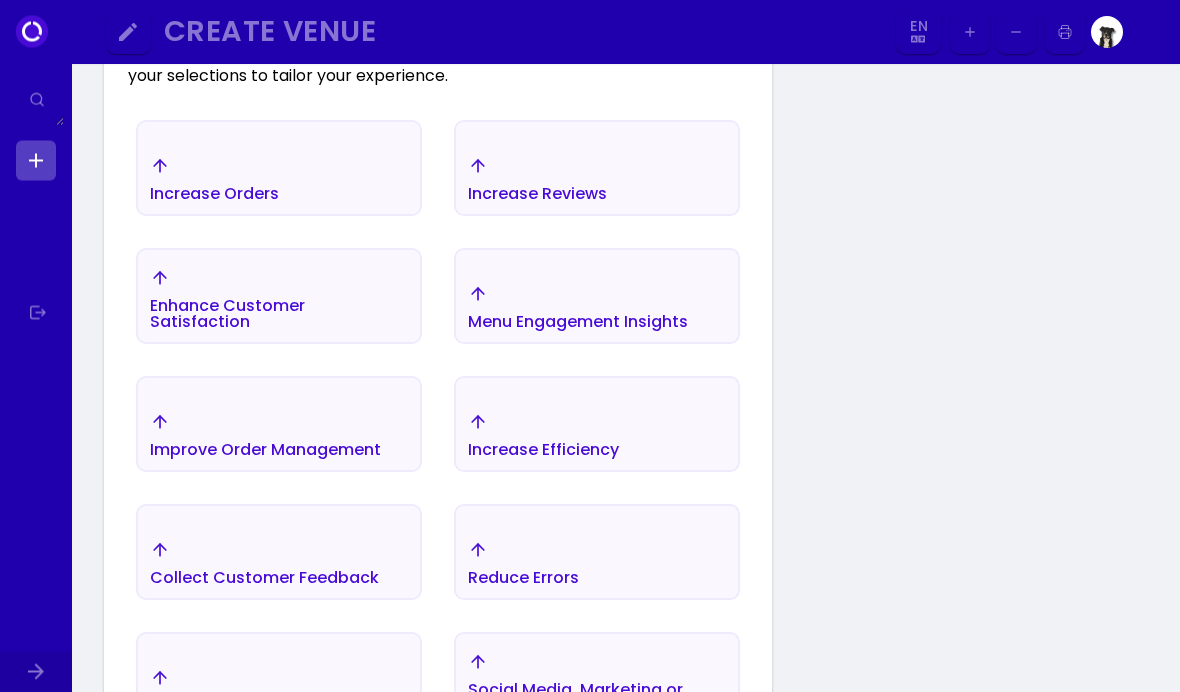 scroll, scrollTop: 381, scrollLeft: 0, axis: vertical 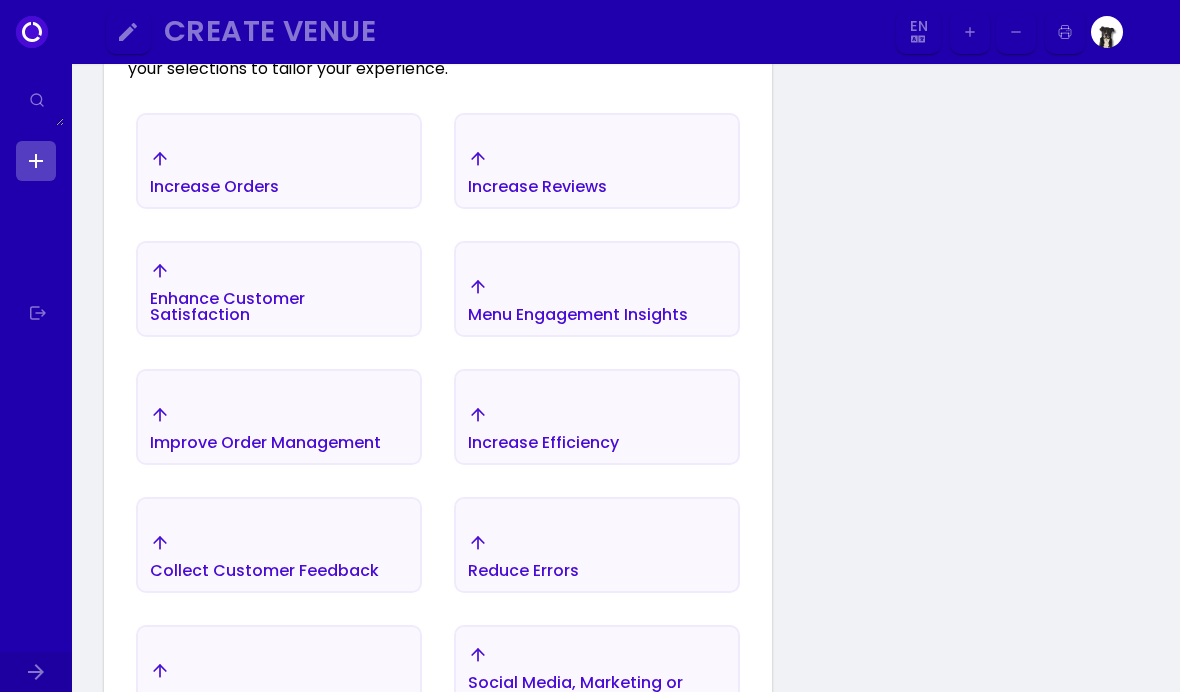 click on "Increase Orders" at bounding box center [279, 172] 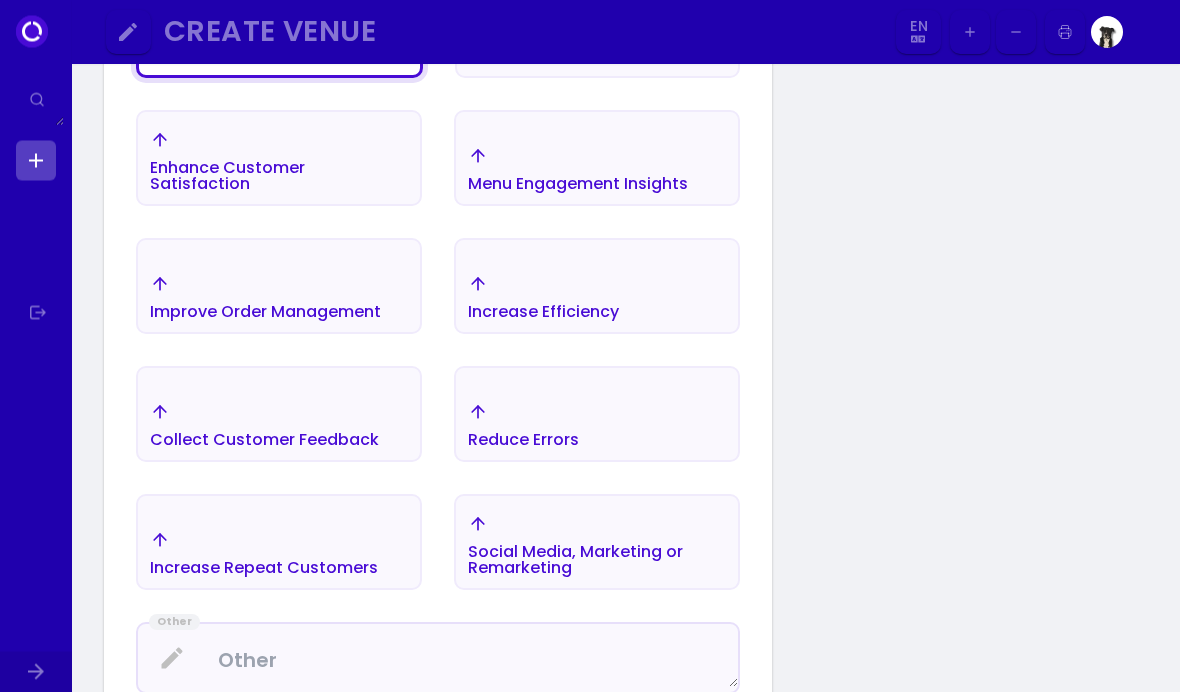 scroll, scrollTop: 528, scrollLeft: 0, axis: vertical 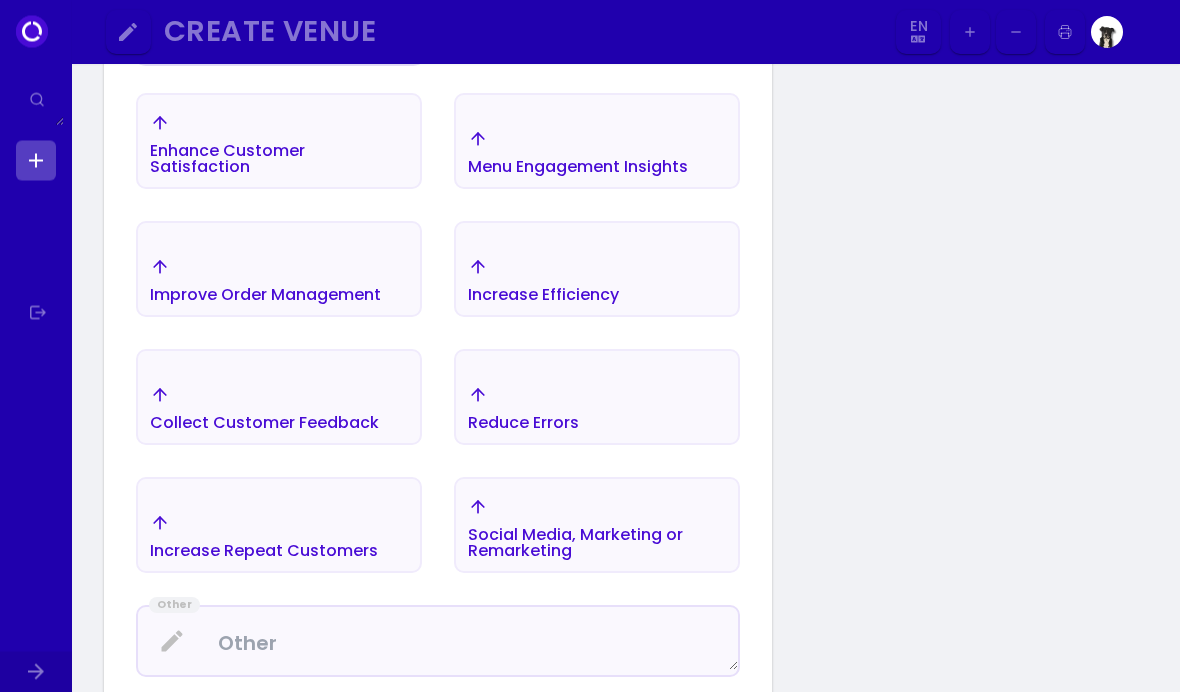 click on "Reduce Errors" at bounding box center (279, 19) 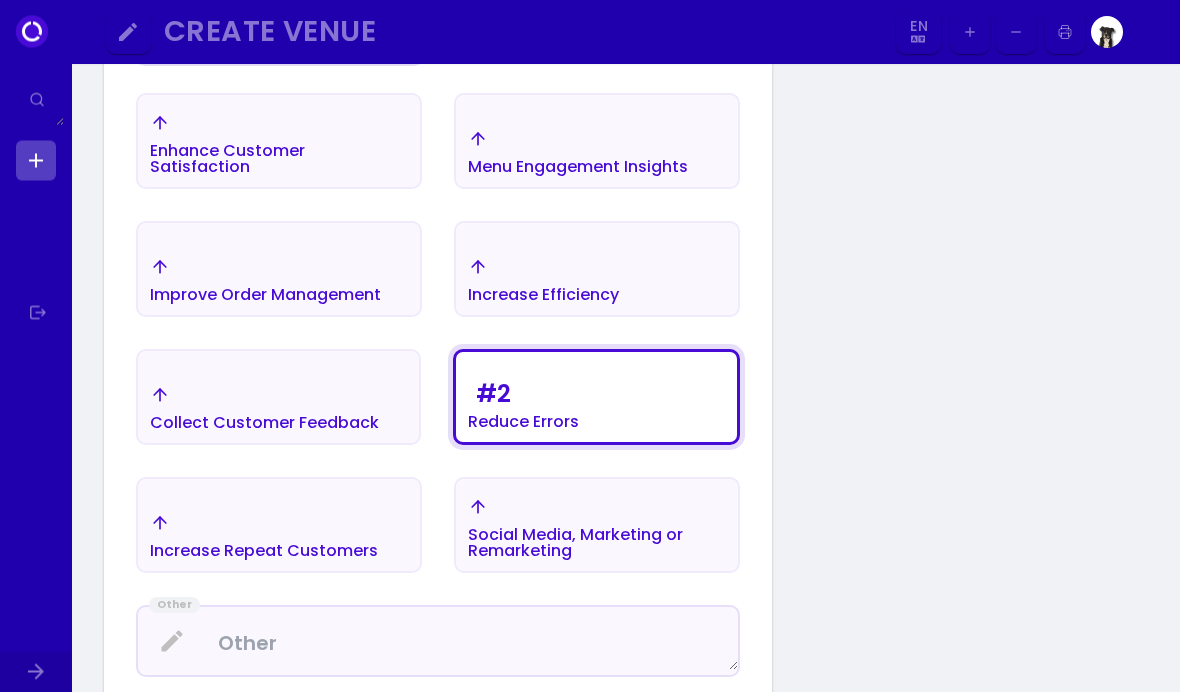 scroll, scrollTop: 529, scrollLeft: 0, axis: vertical 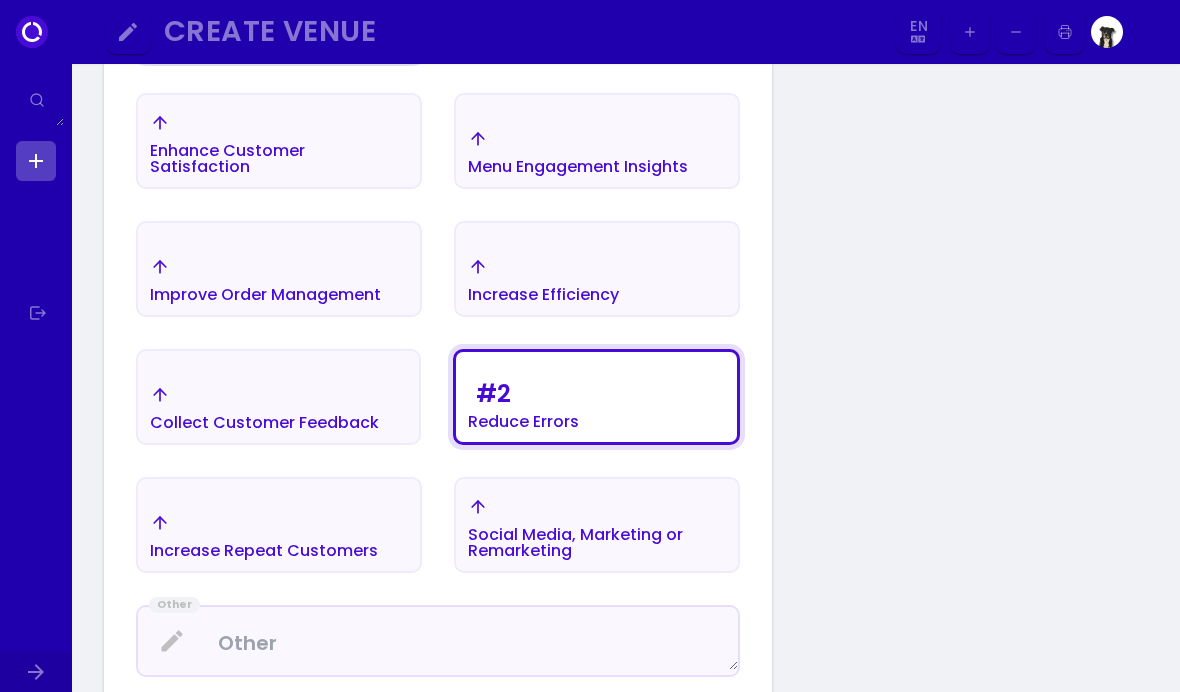 click on "# 2 Reduce Errors" at bounding box center (279, 18) 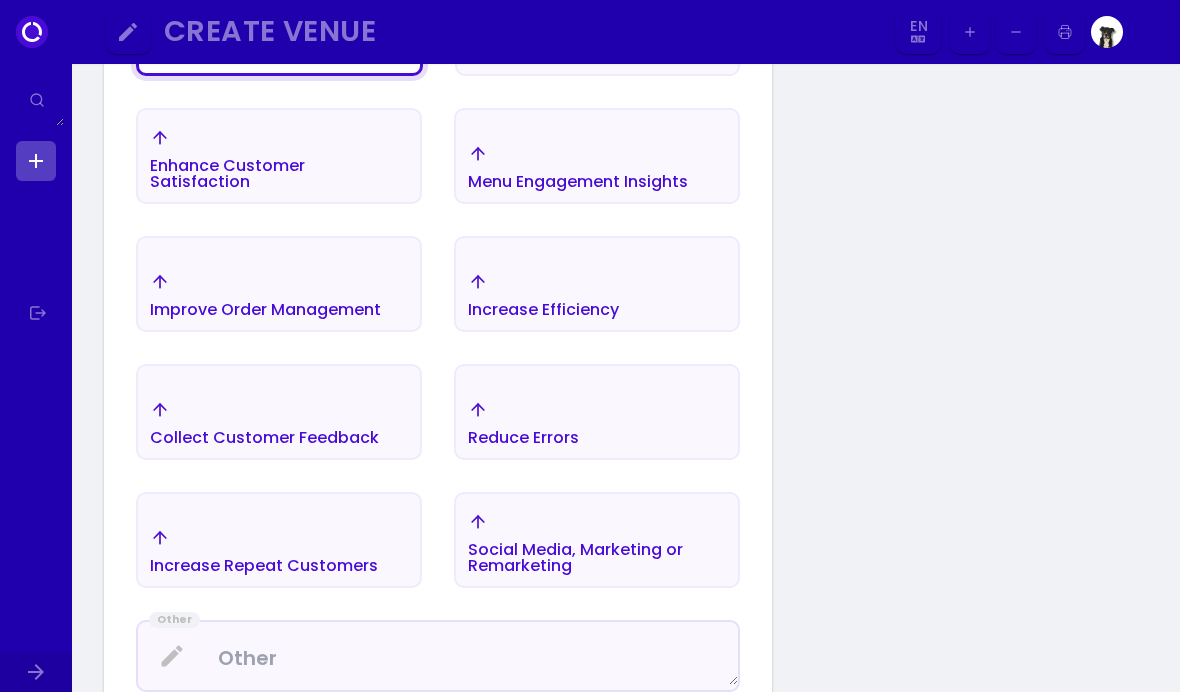 select on "en" 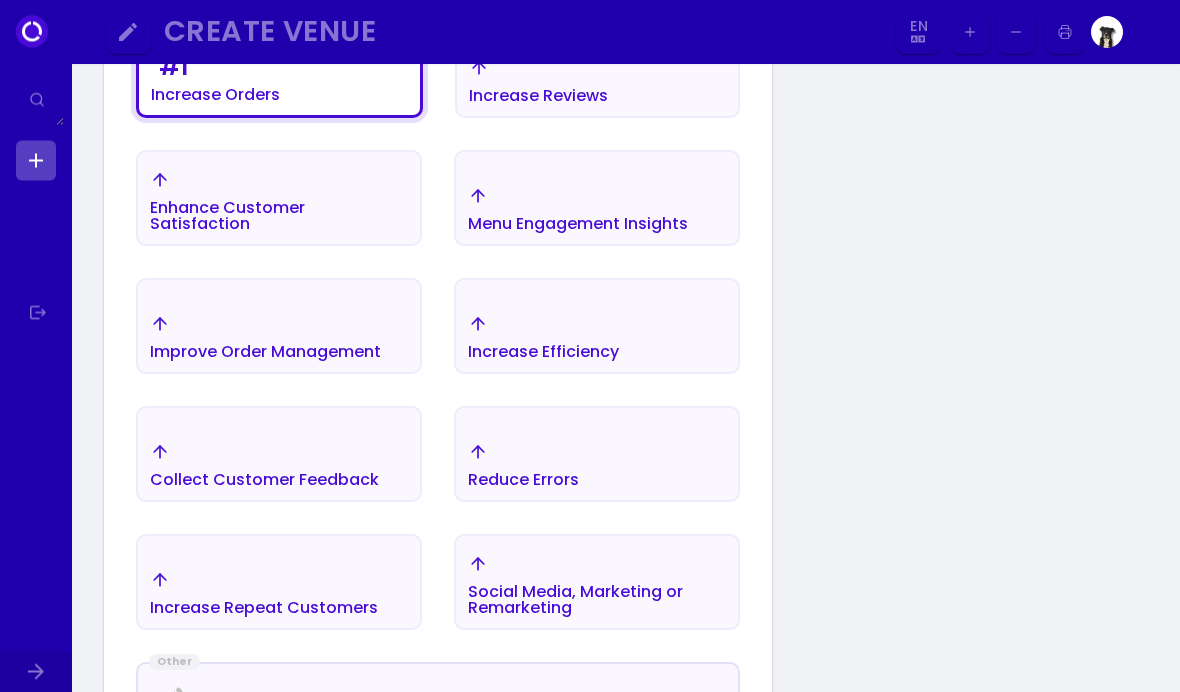 click on "Collect Customer Feedback" at bounding box center [215, 96] 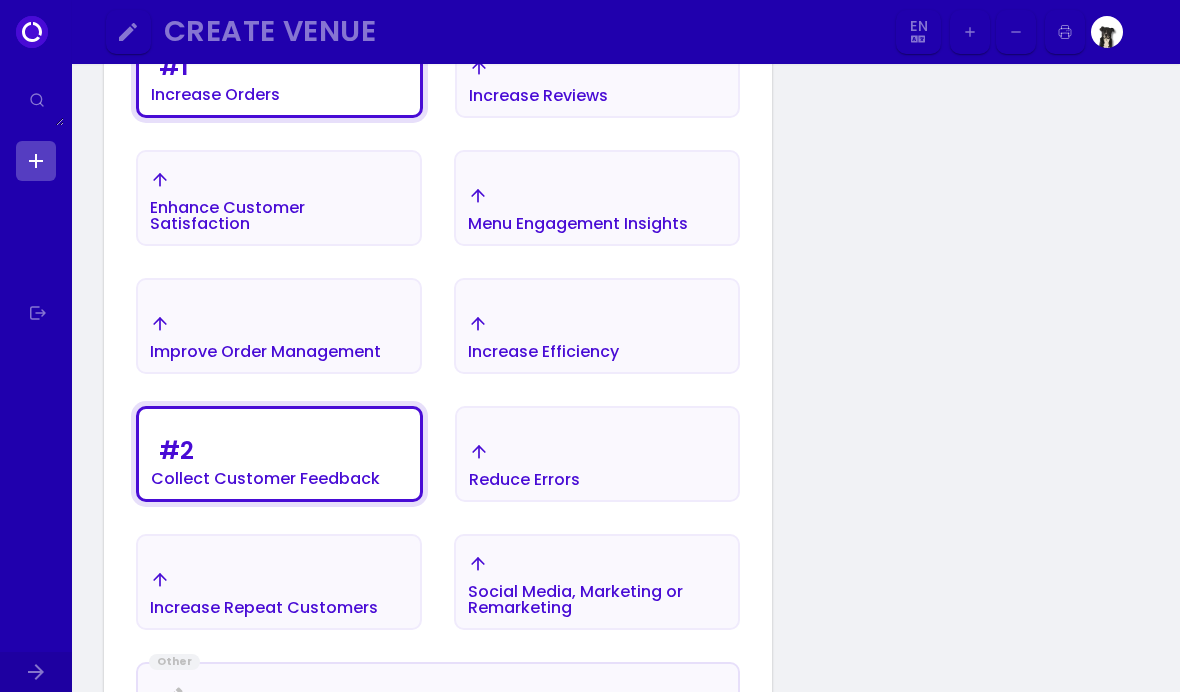 click on "Enhance Customer Satisfaction" at bounding box center (215, 95) 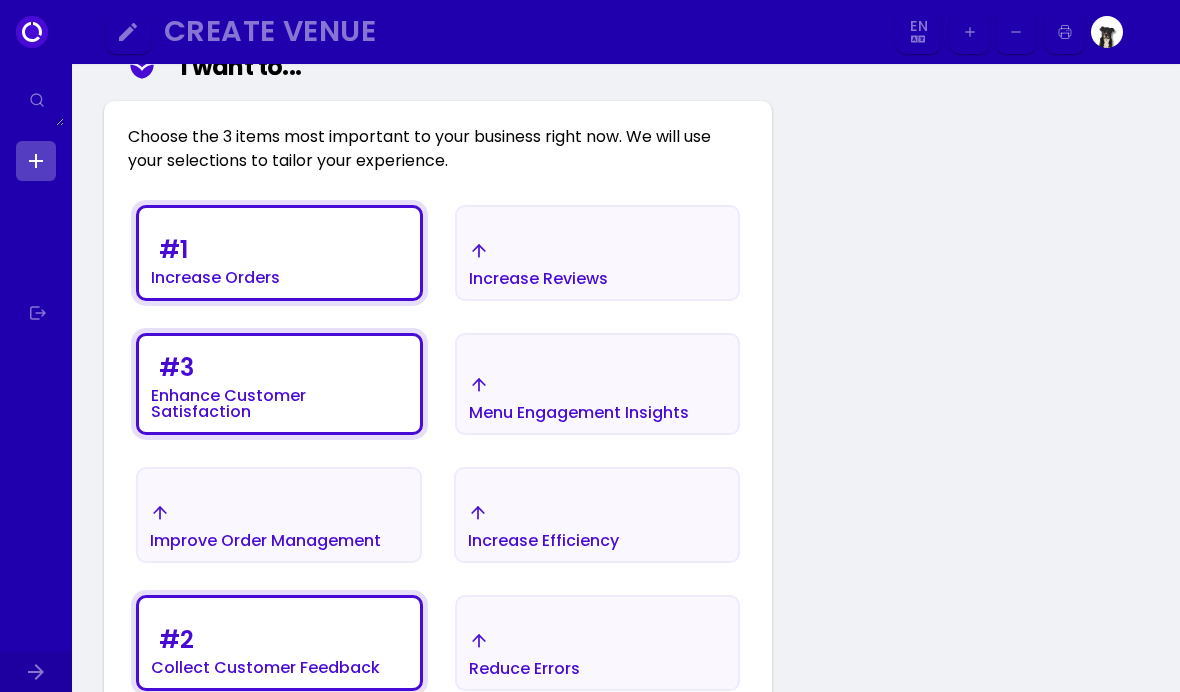 scroll, scrollTop: 282, scrollLeft: 0, axis: vertical 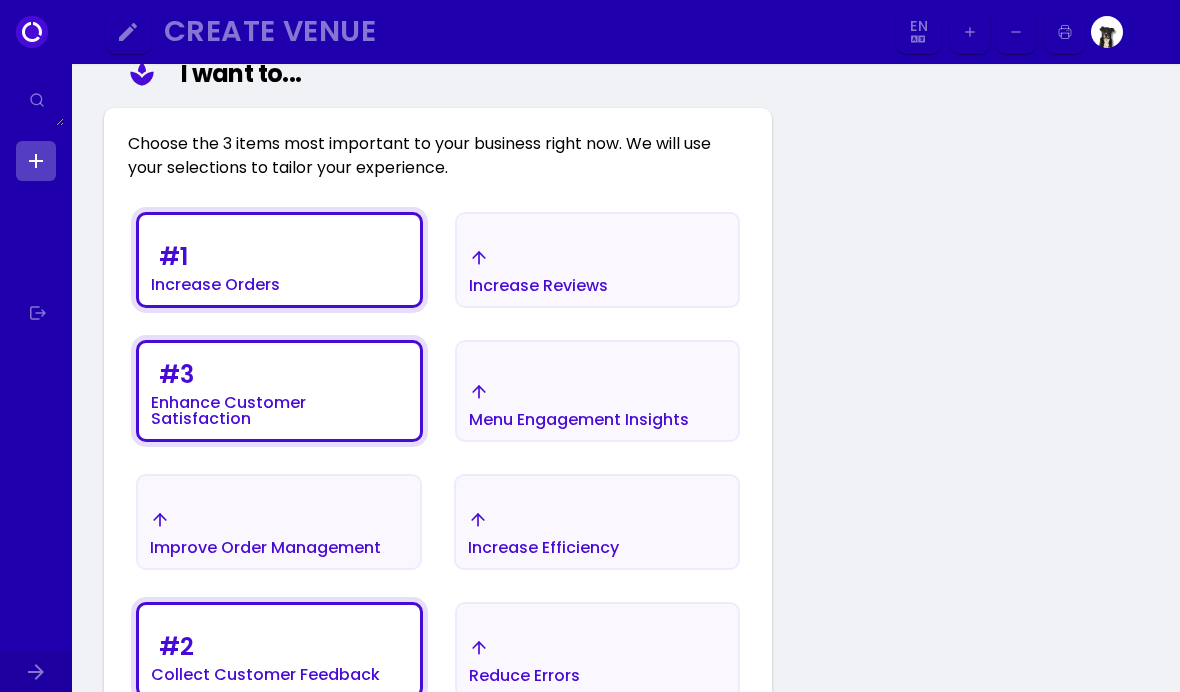click on "Menu Engagement Insights" at bounding box center (215, 265) 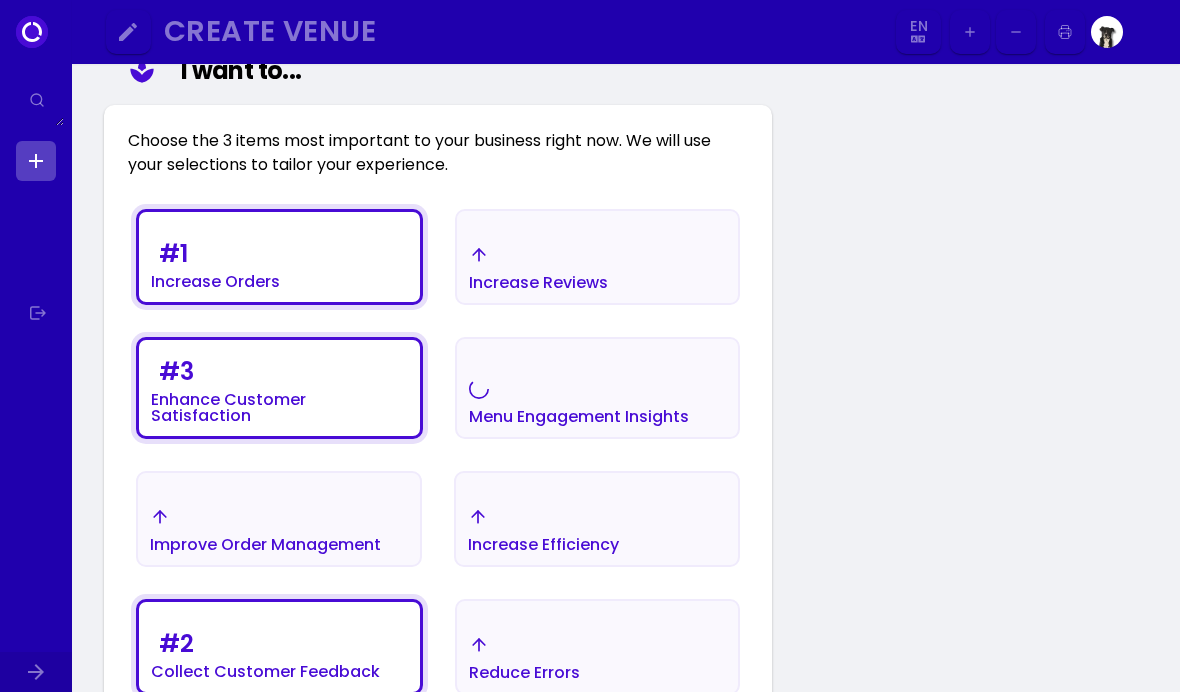 select on "en" 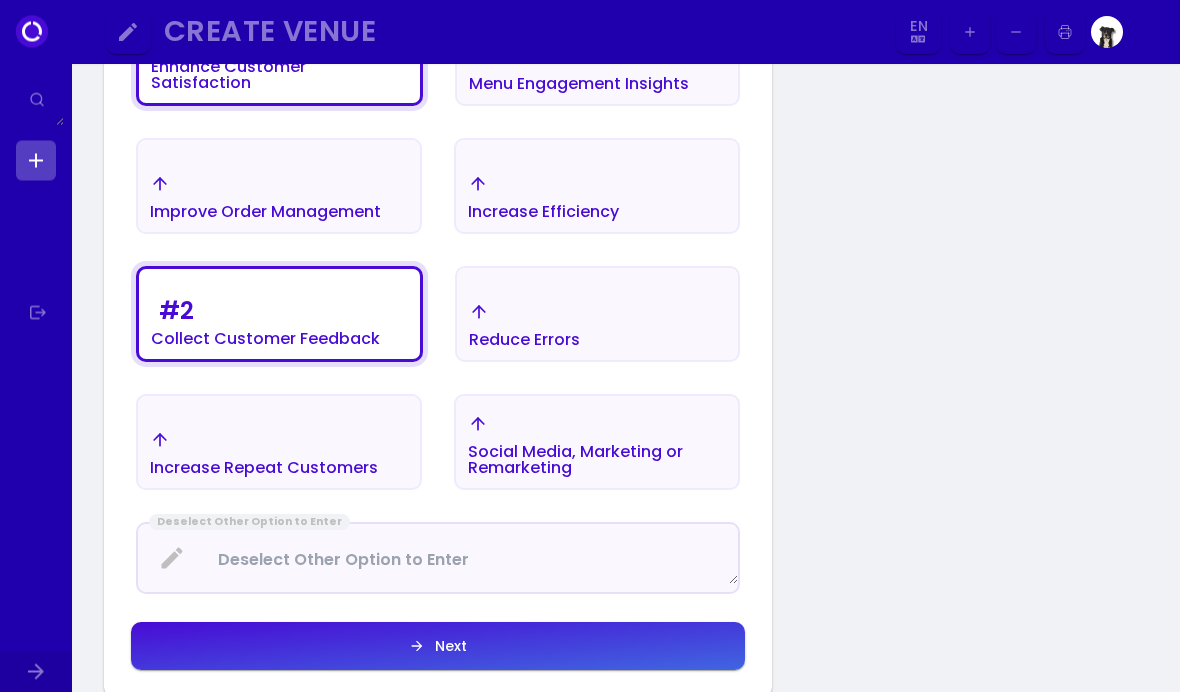 scroll, scrollTop: 614, scrollLeft: 0, axis: vertical 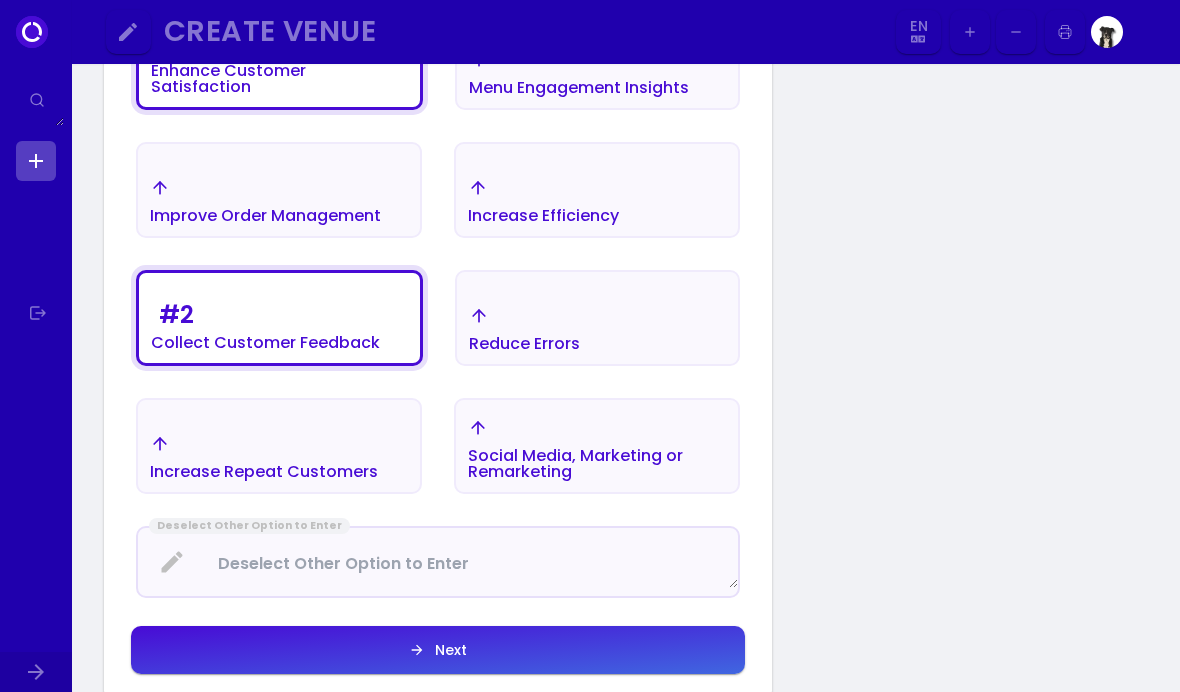 select on "en" 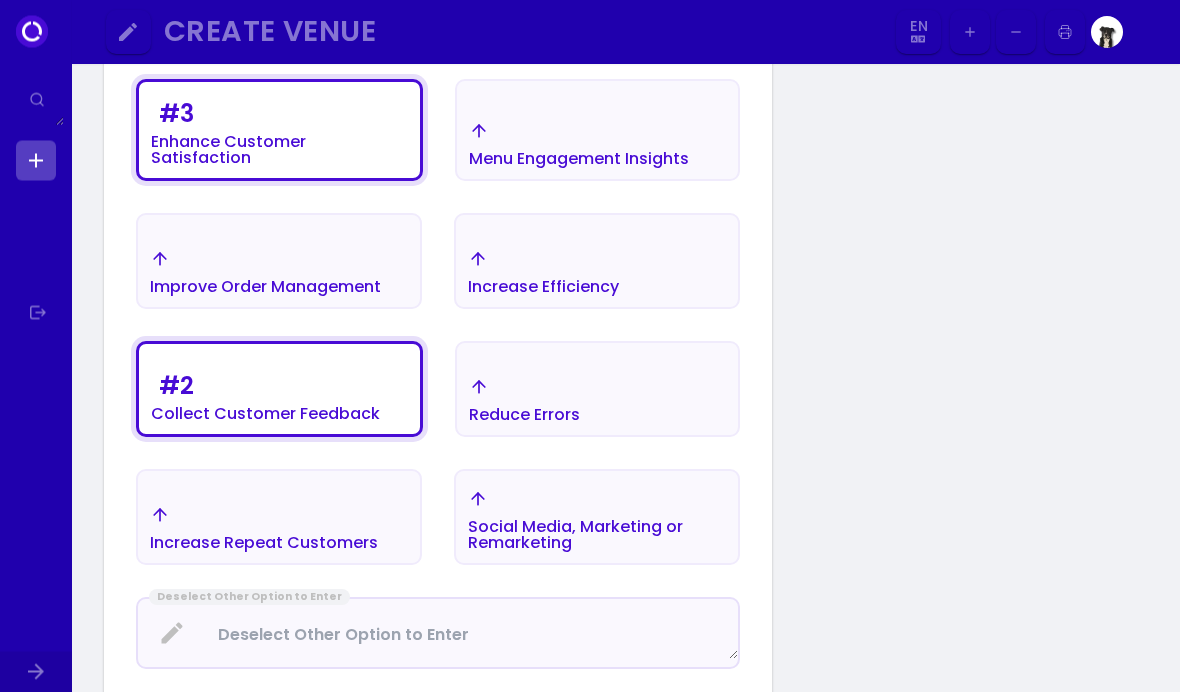 select on "en" 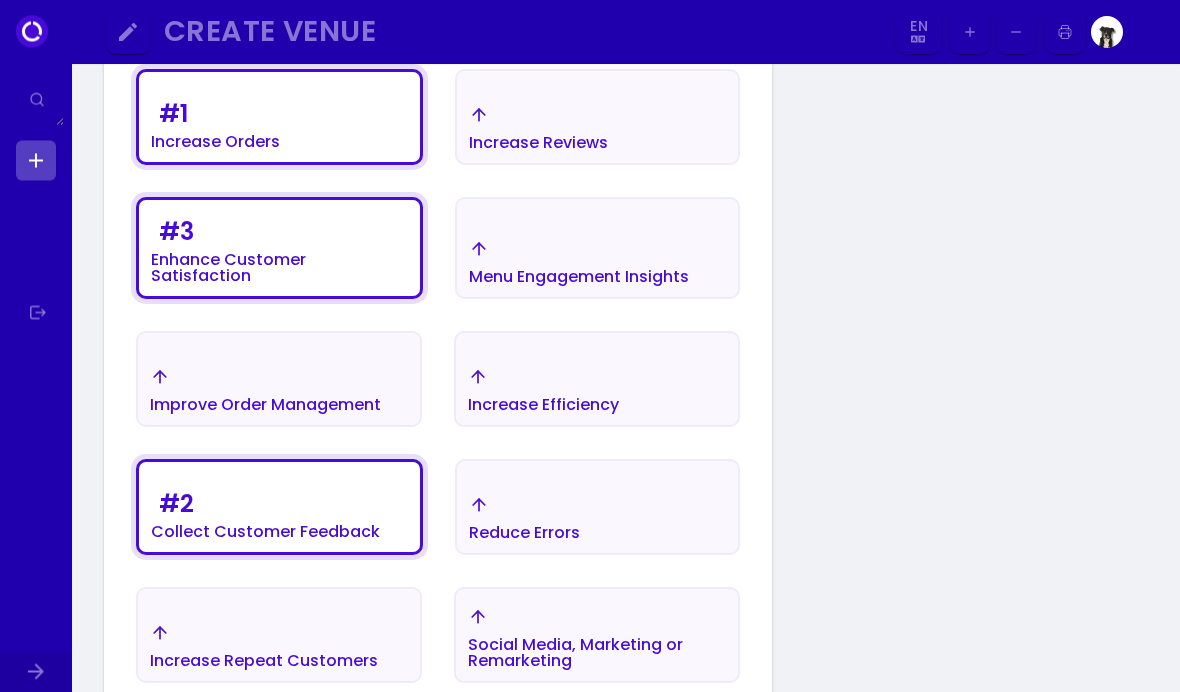 scroll, scrollTop: 424, scrollLeft: 0, axis: vertical 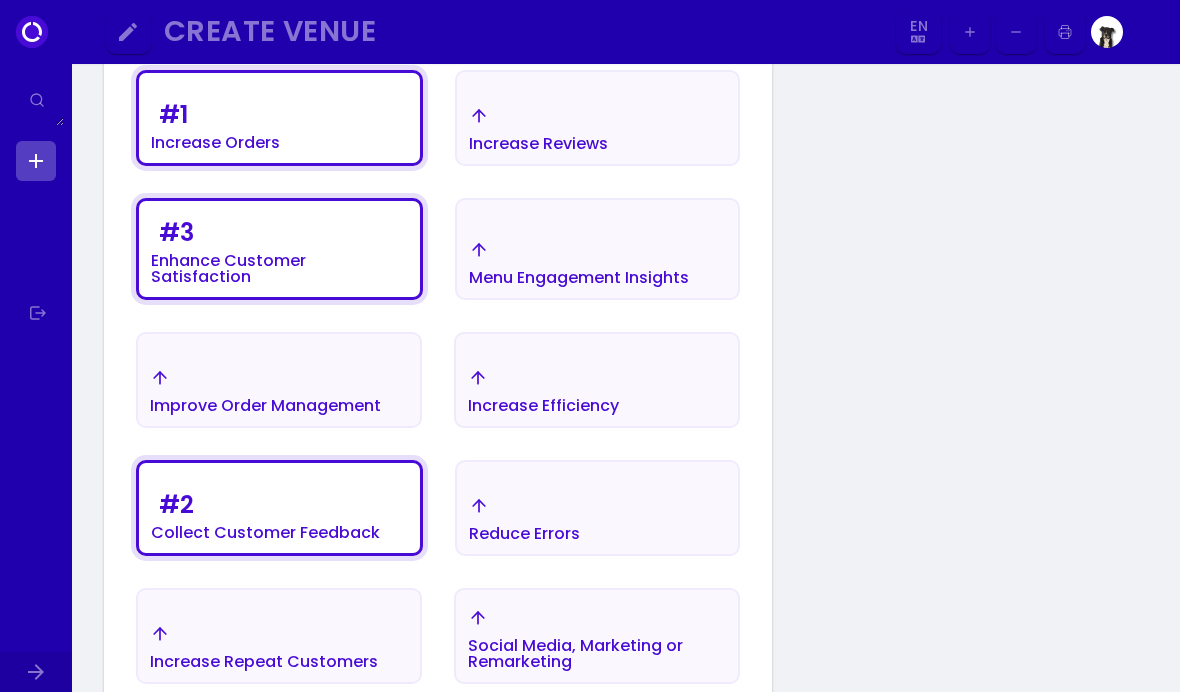 click on "Improve Order Management" at bounding box center (279, 123) 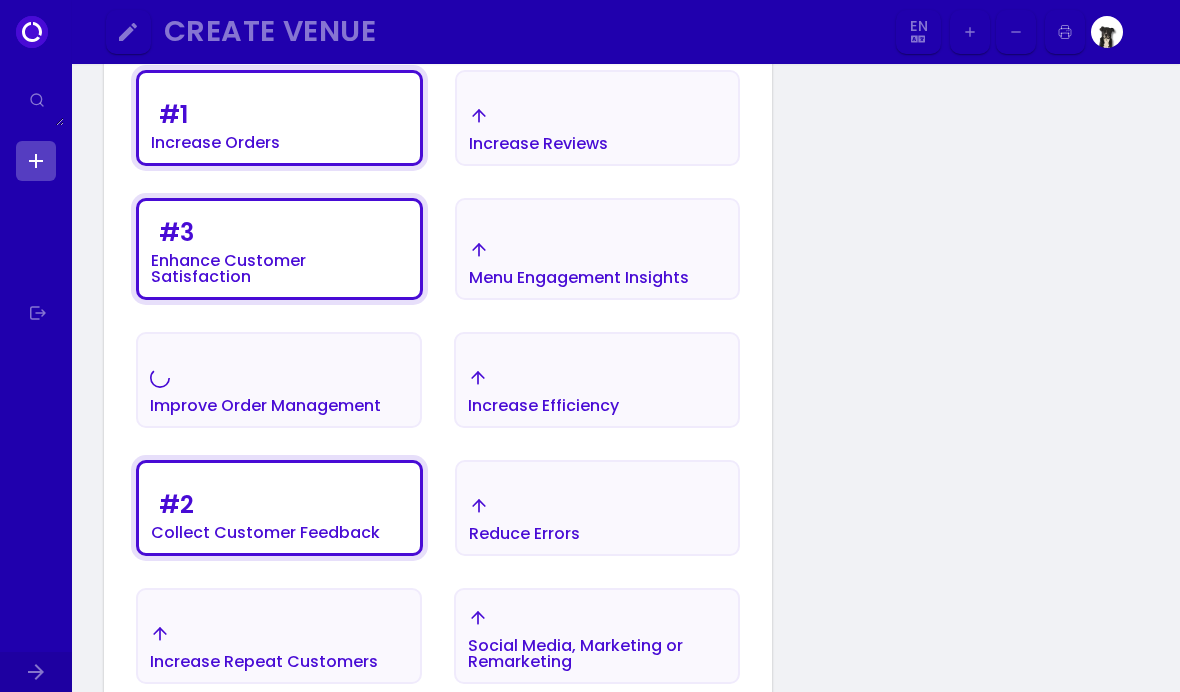 scroll, scrollTop: 419, scrollLeft: 0, axis: vertical 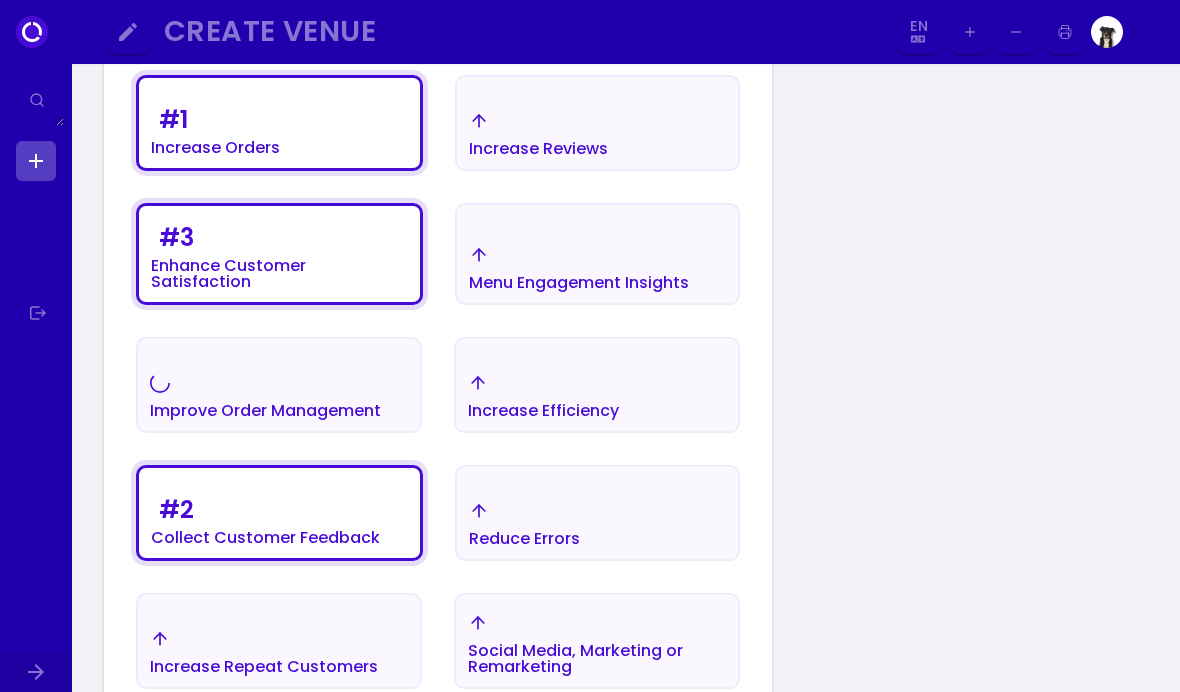select on "en" 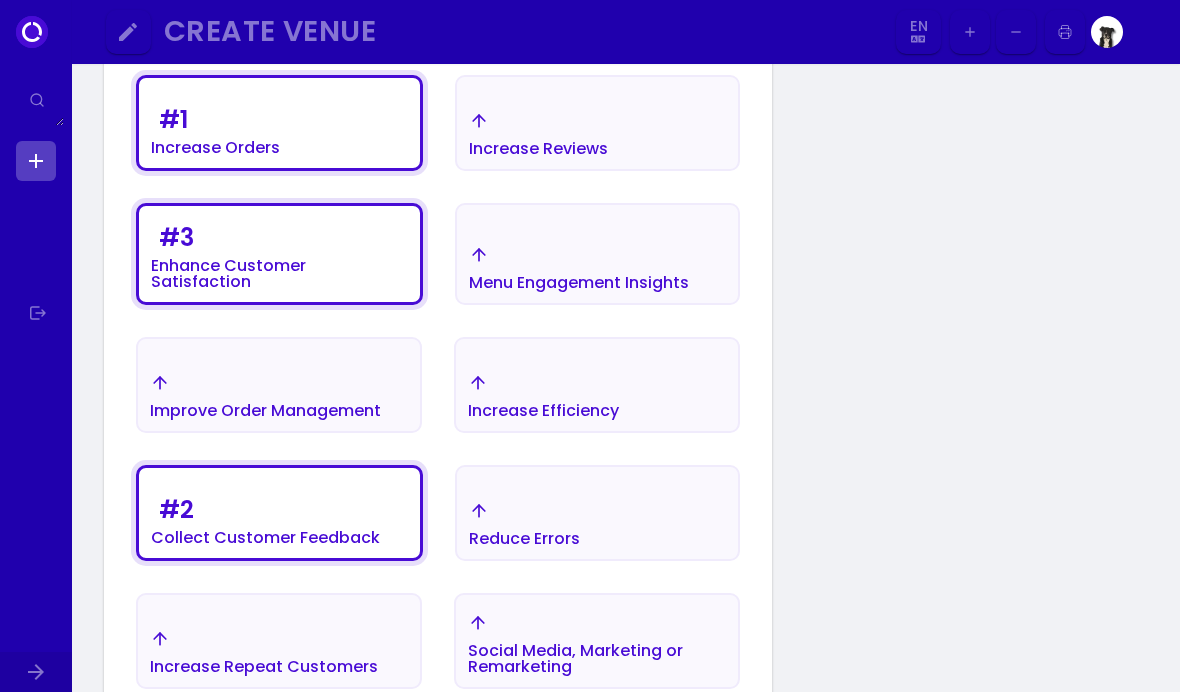 click on "Increase Efficiency" at bounding box center [279, 128] 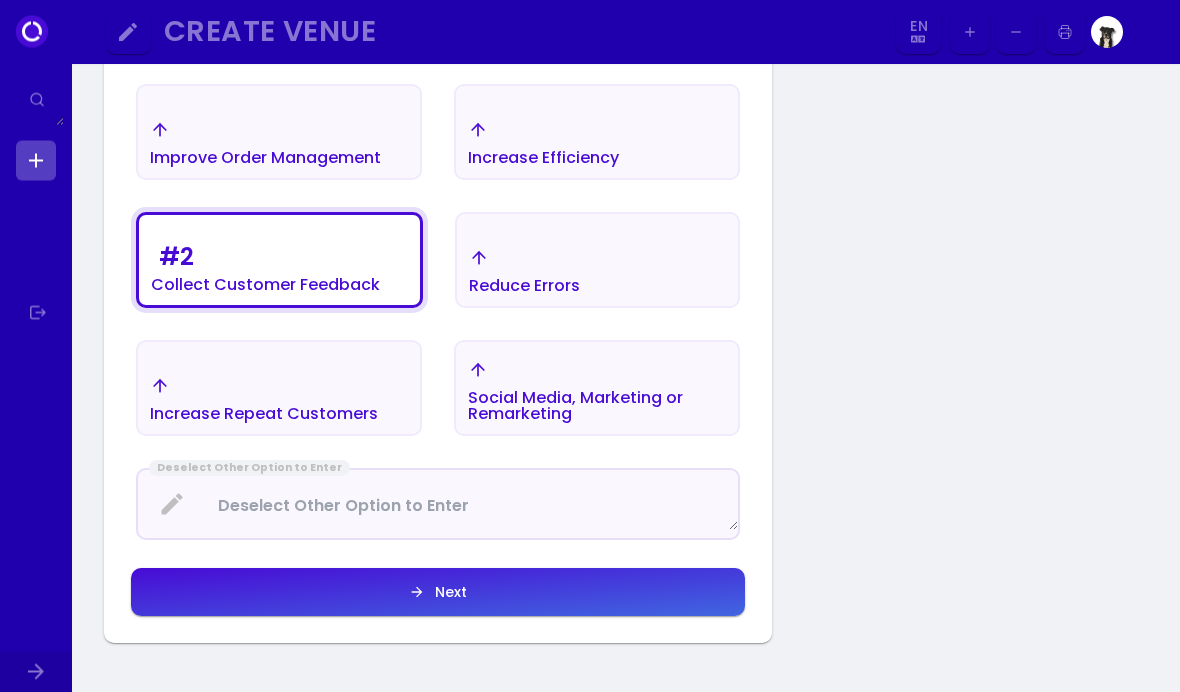 scroll, scrollTop: 672, scrollLeft: 0, axis: vertical 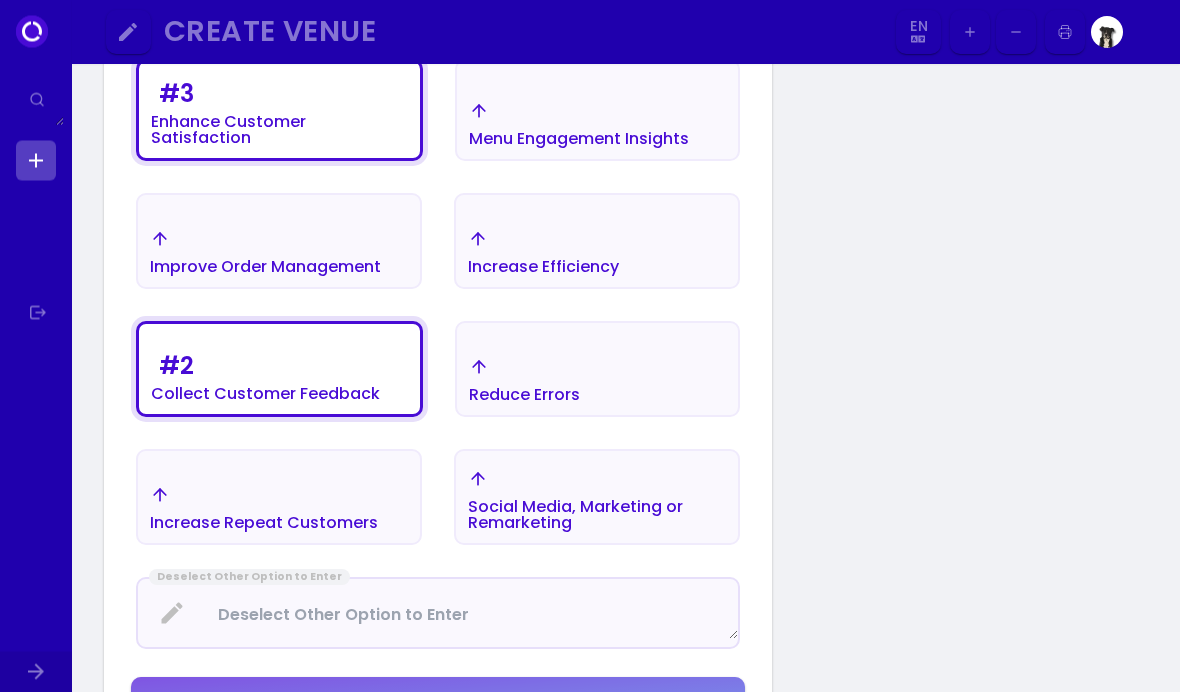 select on "en" 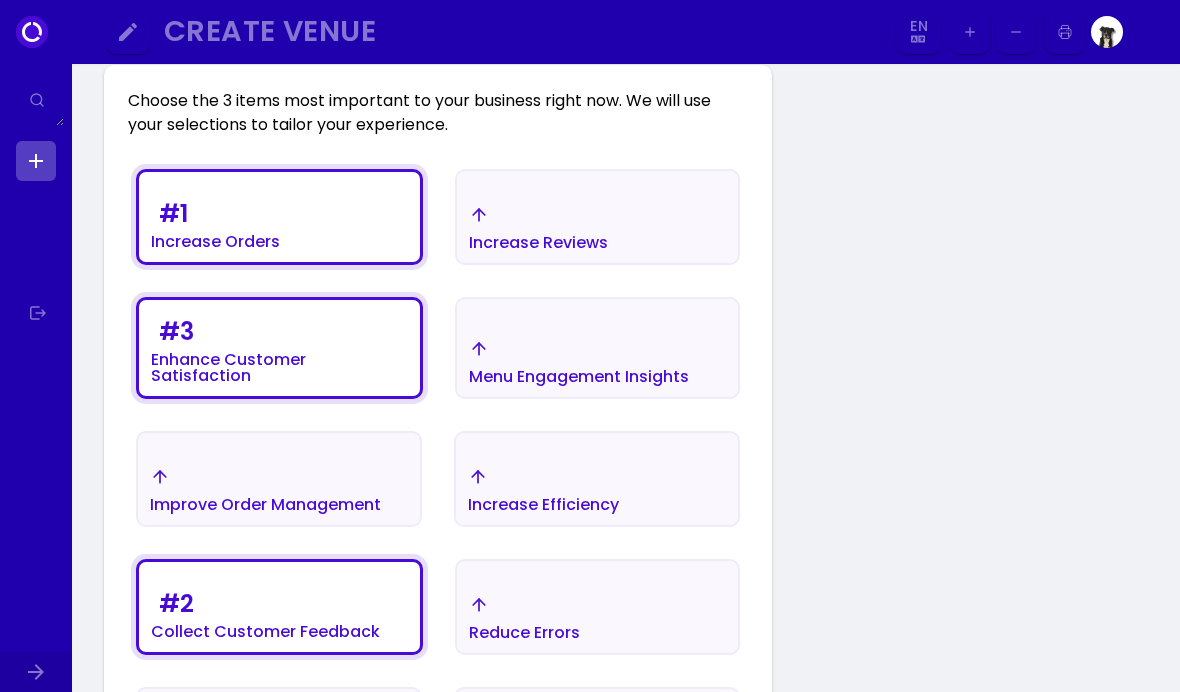 scroll, scrollTop: 292, scrollLeft: 0, axis: vertical 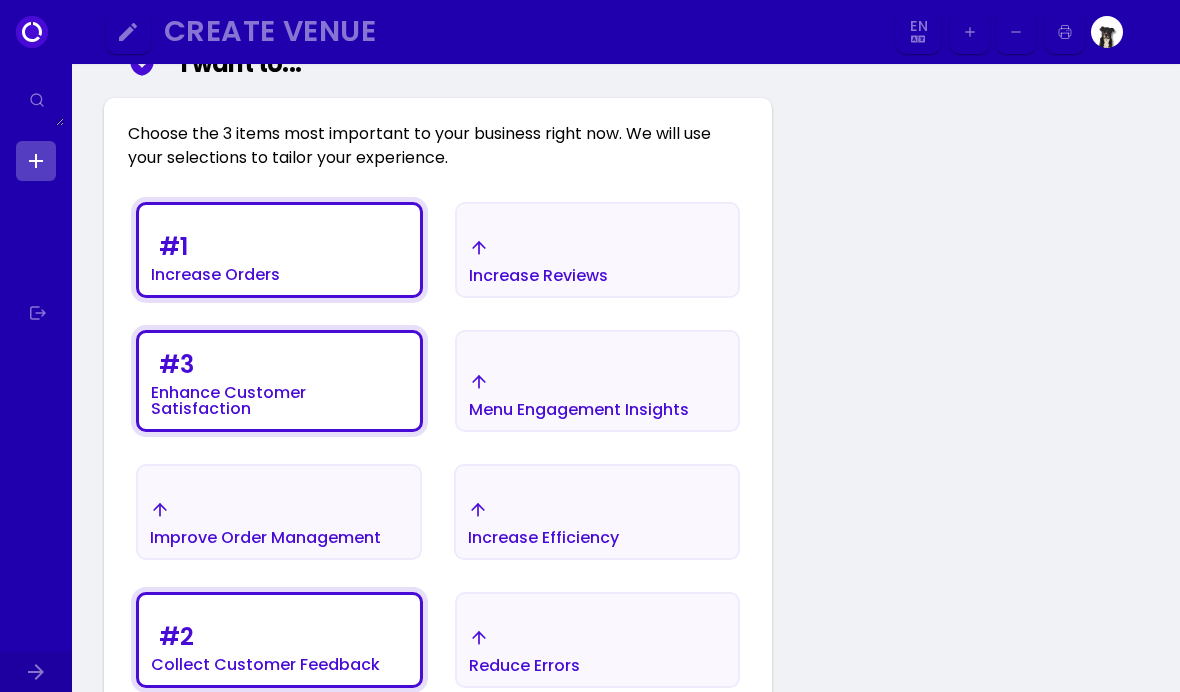 select on "en" 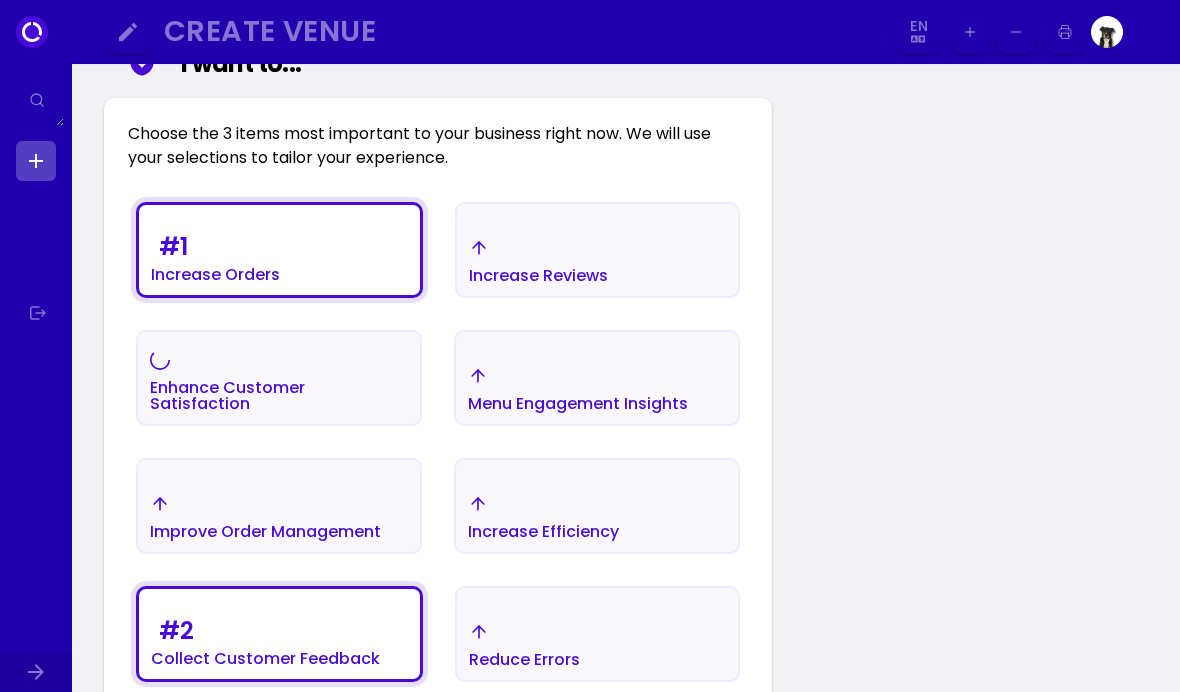 click on "Increase Efficiency" at bounding box center (215, 275) 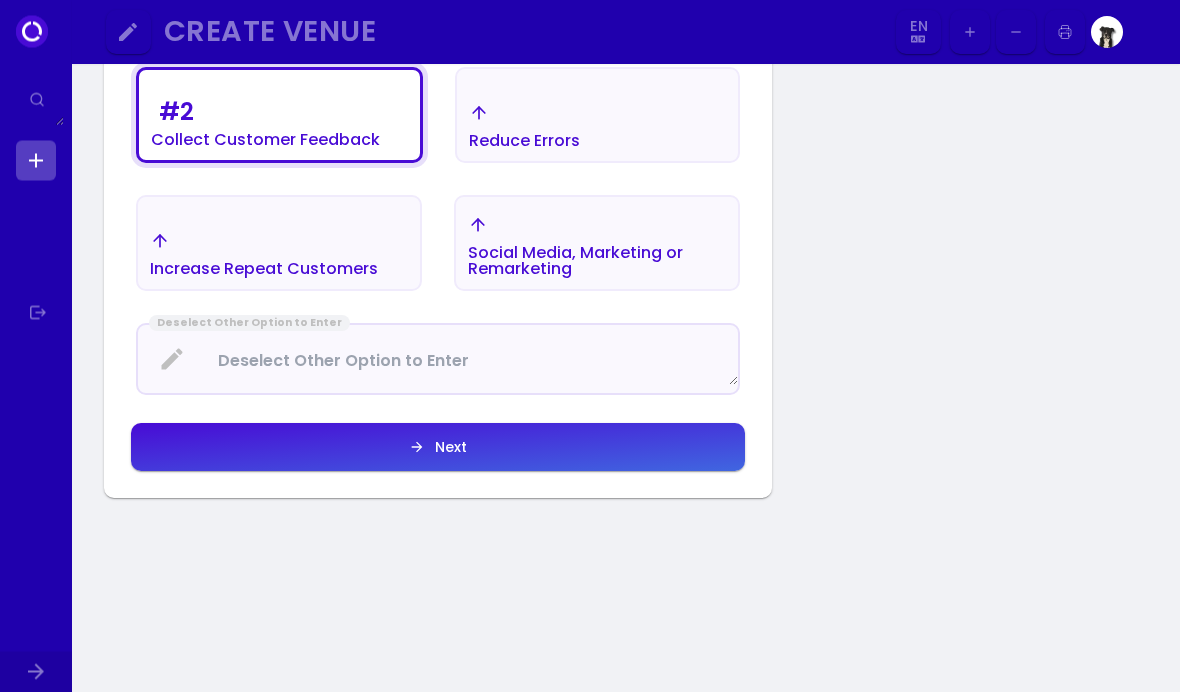 click on "Next" at bounding box center [597, -268] 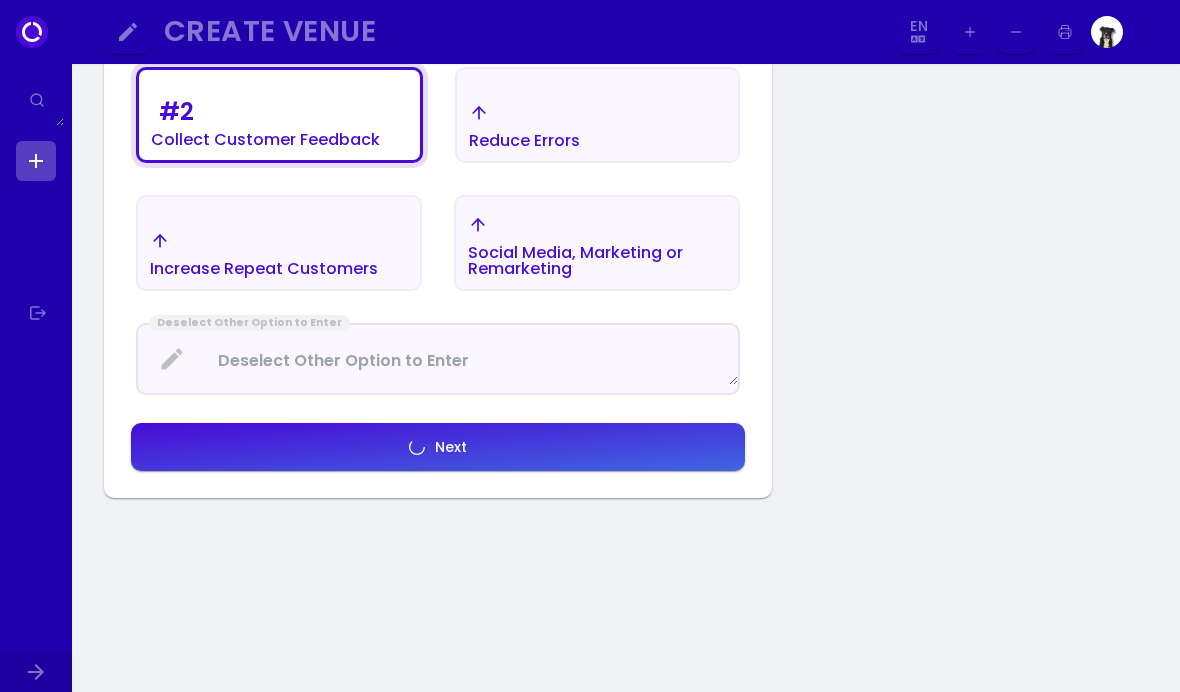 select on "en" 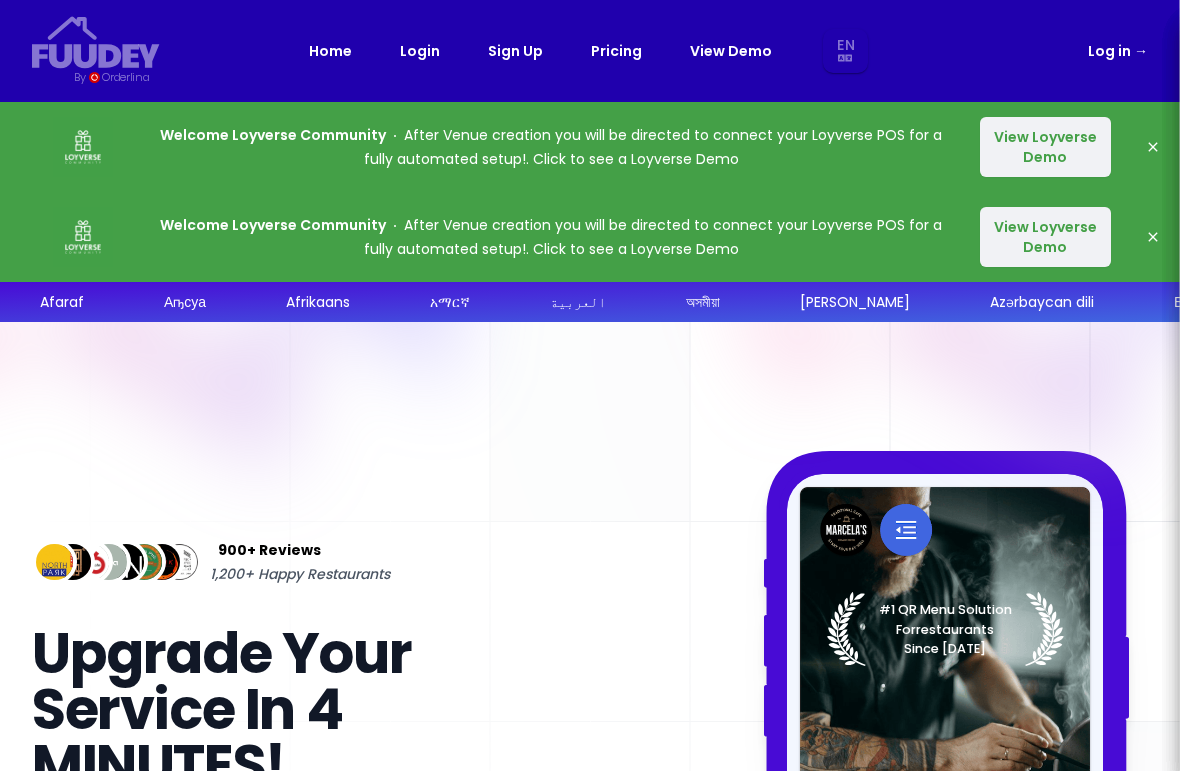 select on "en" 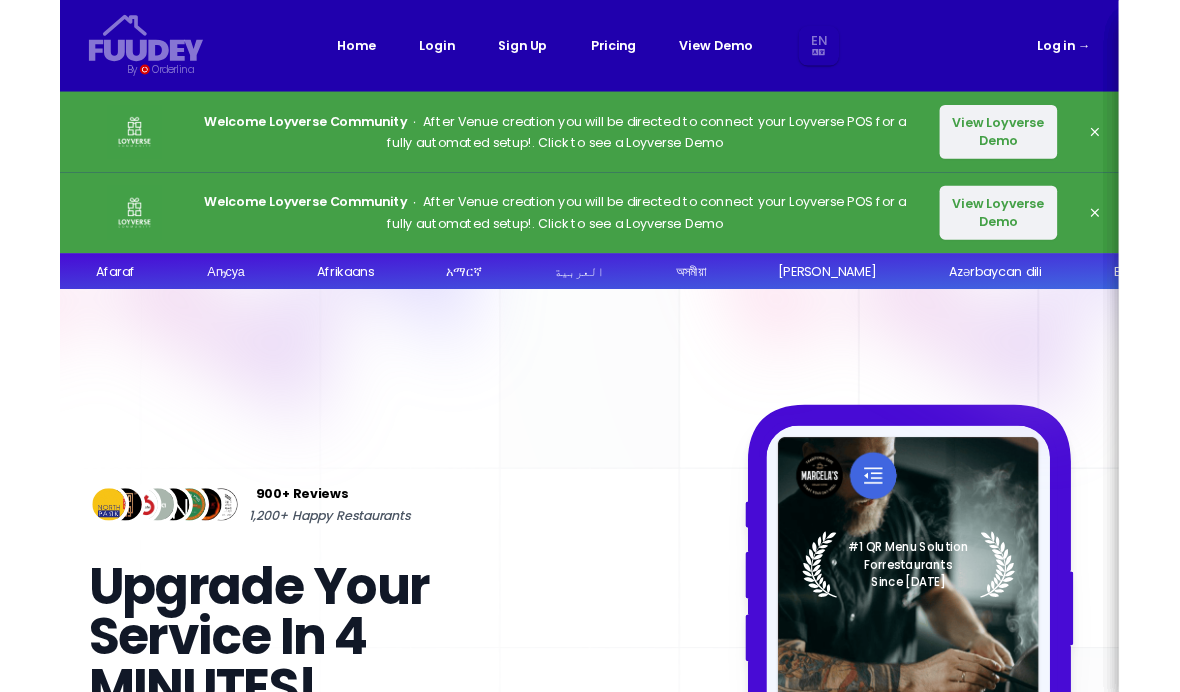 scroll, scrollTop: 0, scrollLeft: 0, axis: both 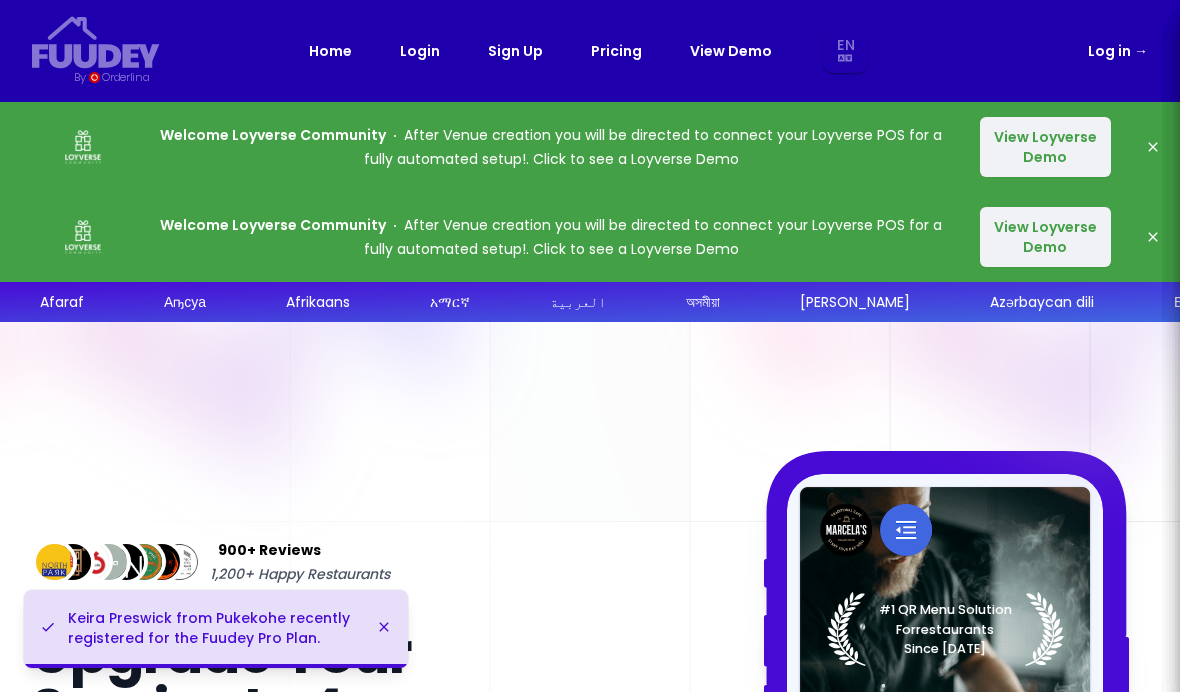 select on "en" 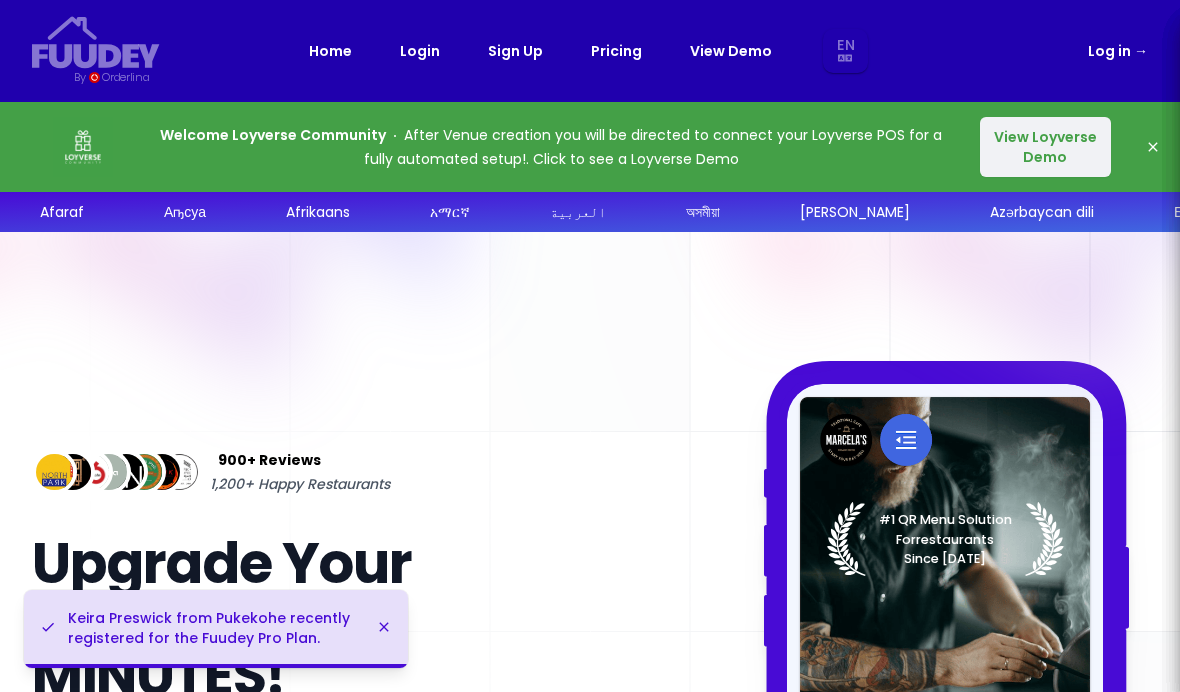 select on "en" 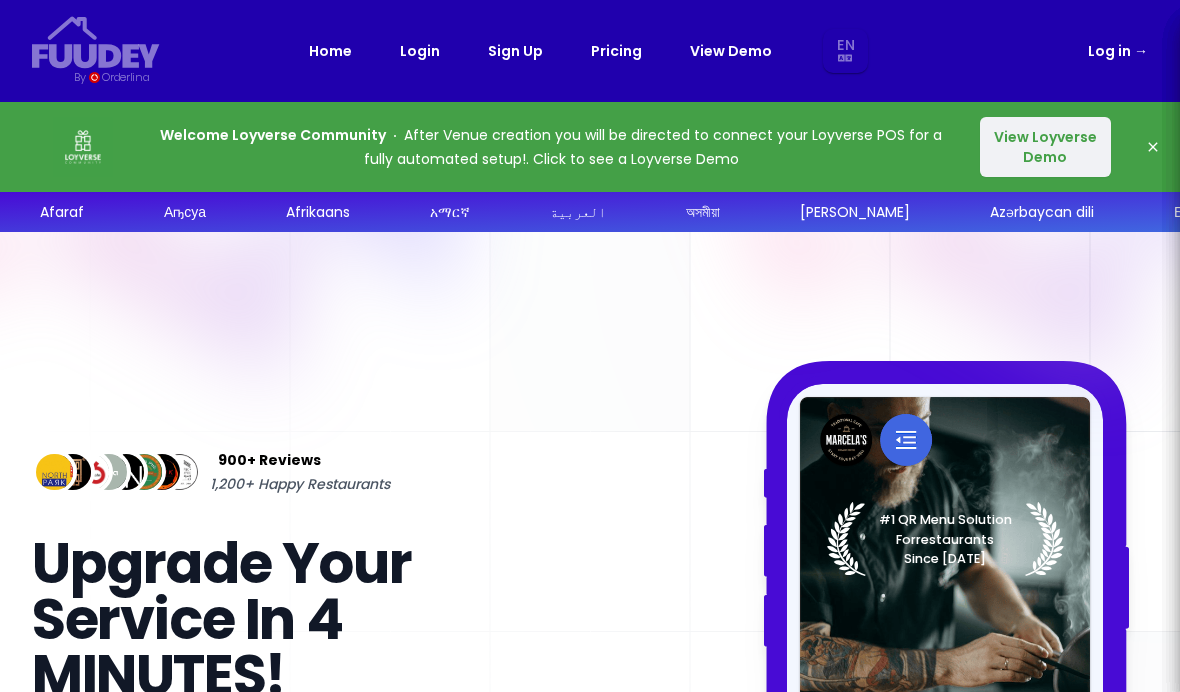 select on "en" 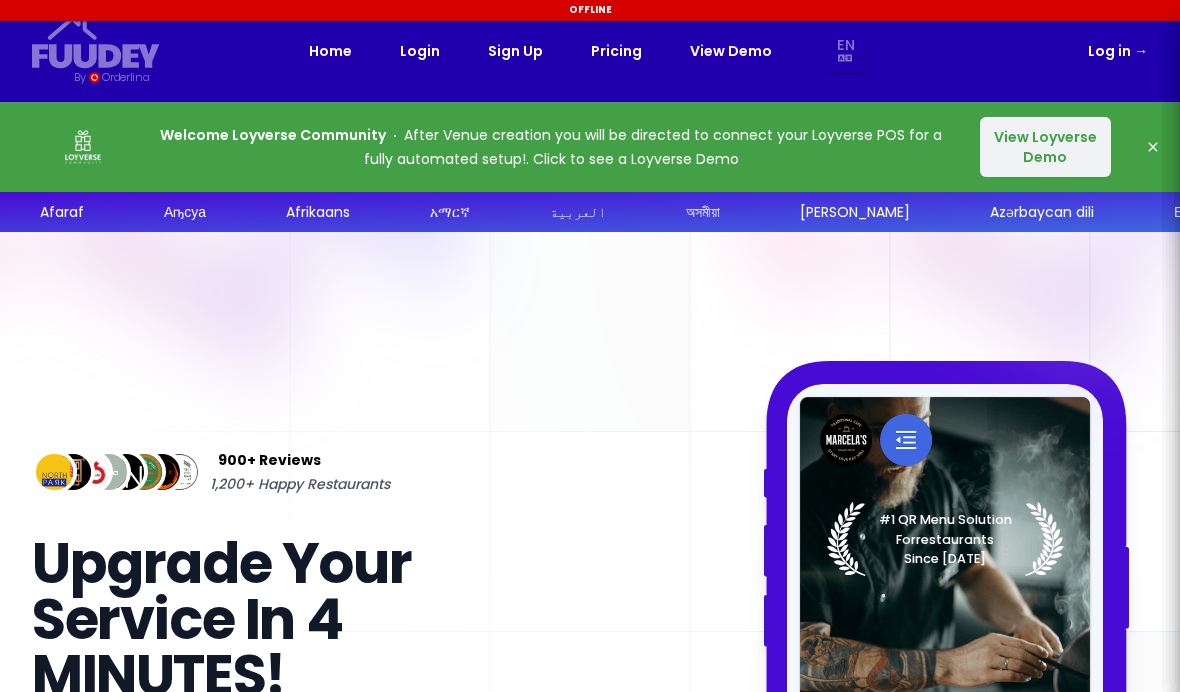 select on "en" 